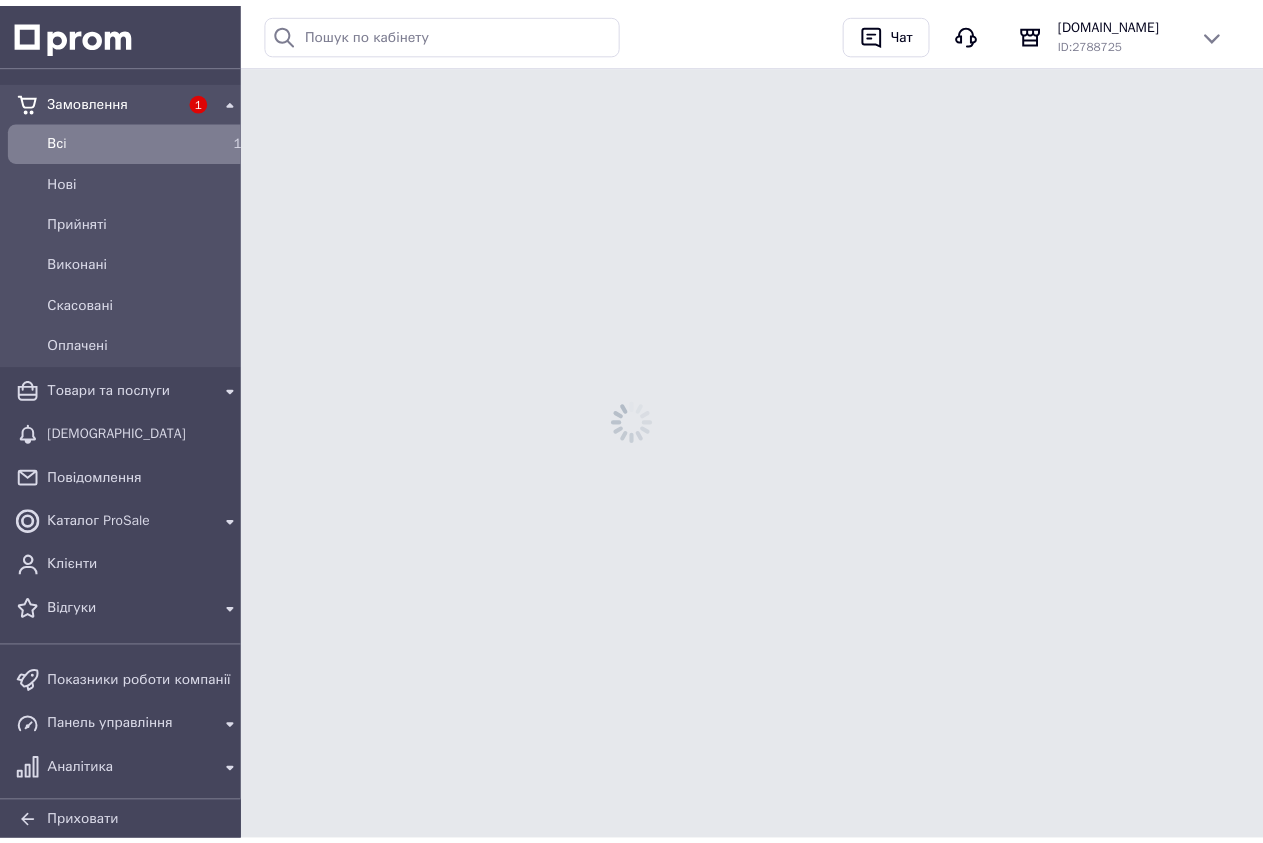 scroll, scrollTop: 0, scrollLeft: 0, axis: both 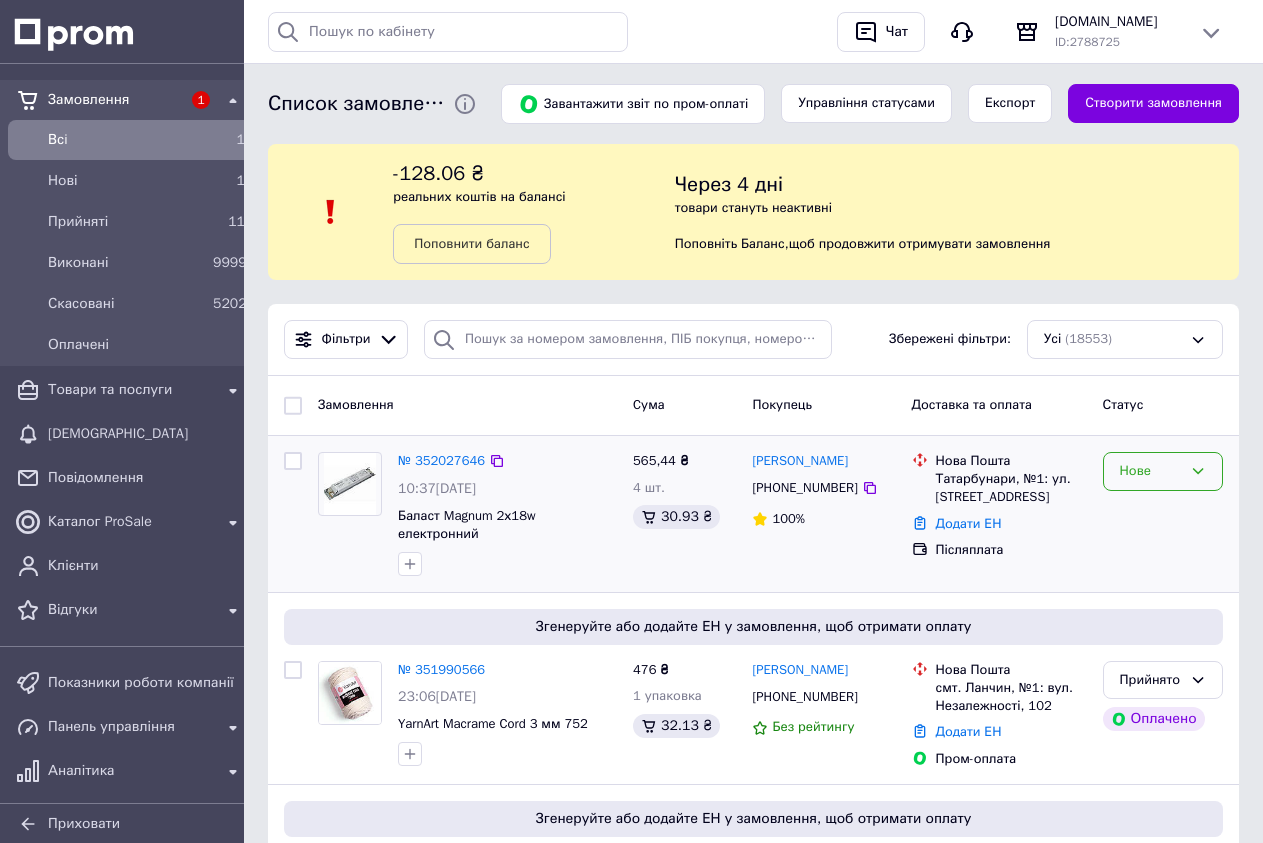 click on "Нове" at bounding box center [1151, 471] 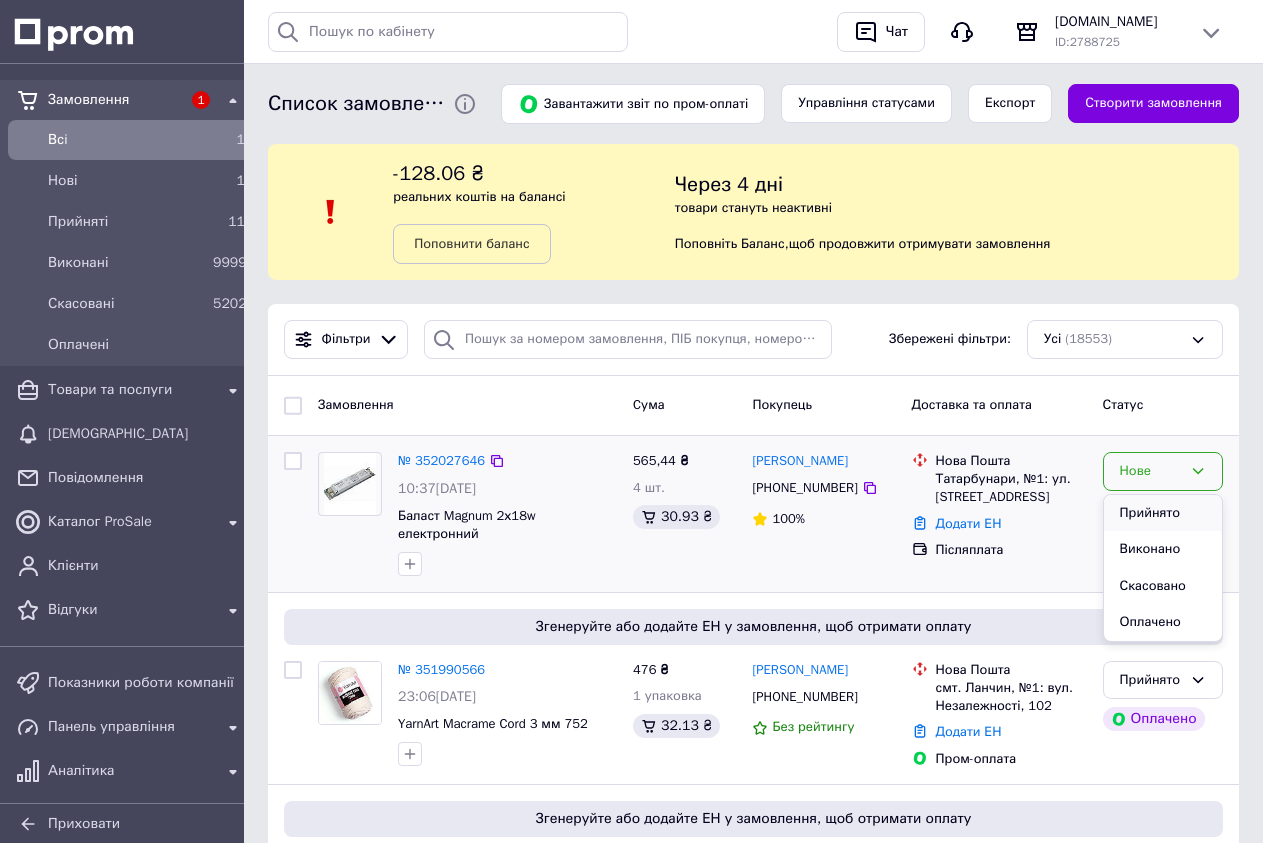 click on "Прийнято" at bounding box center [1163, 513] 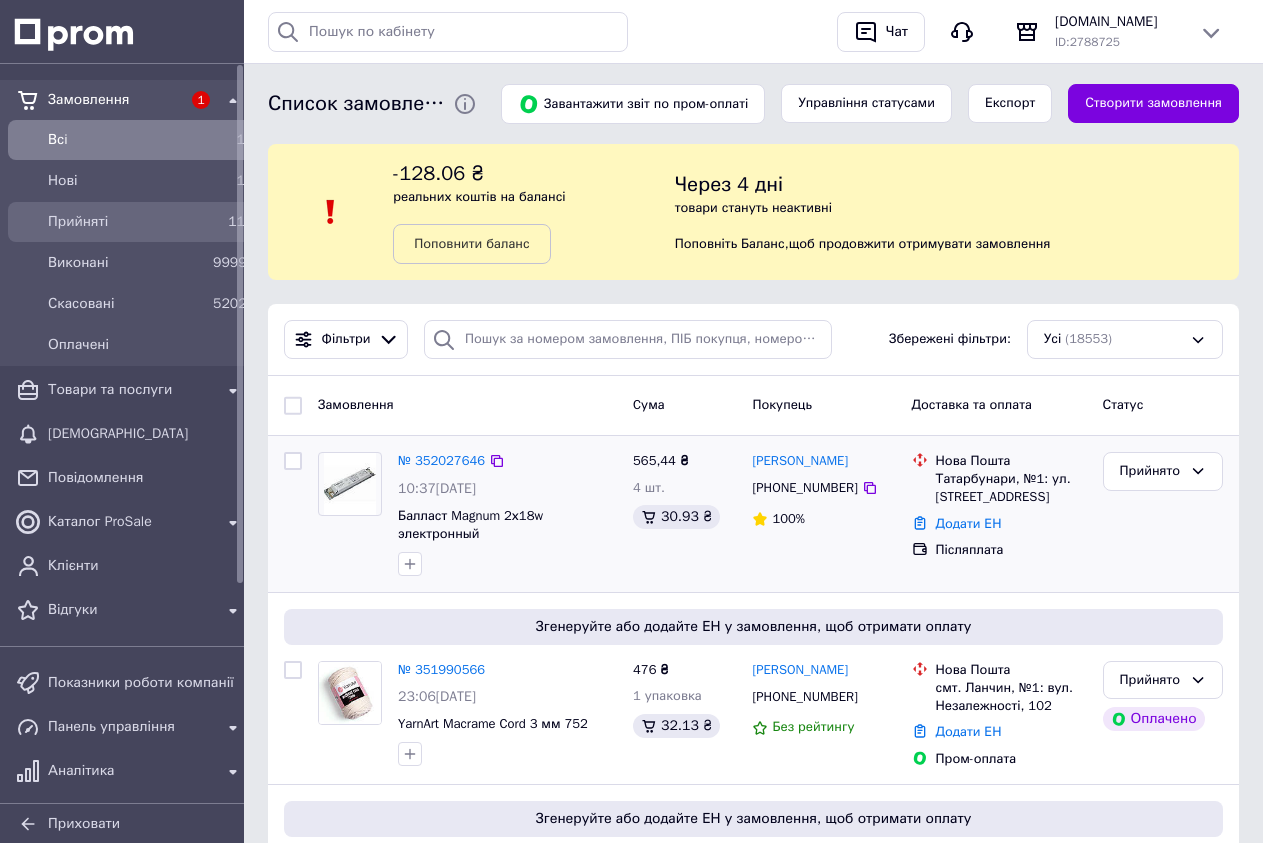 click on "Прийняті" at bounding box center (126, 222) 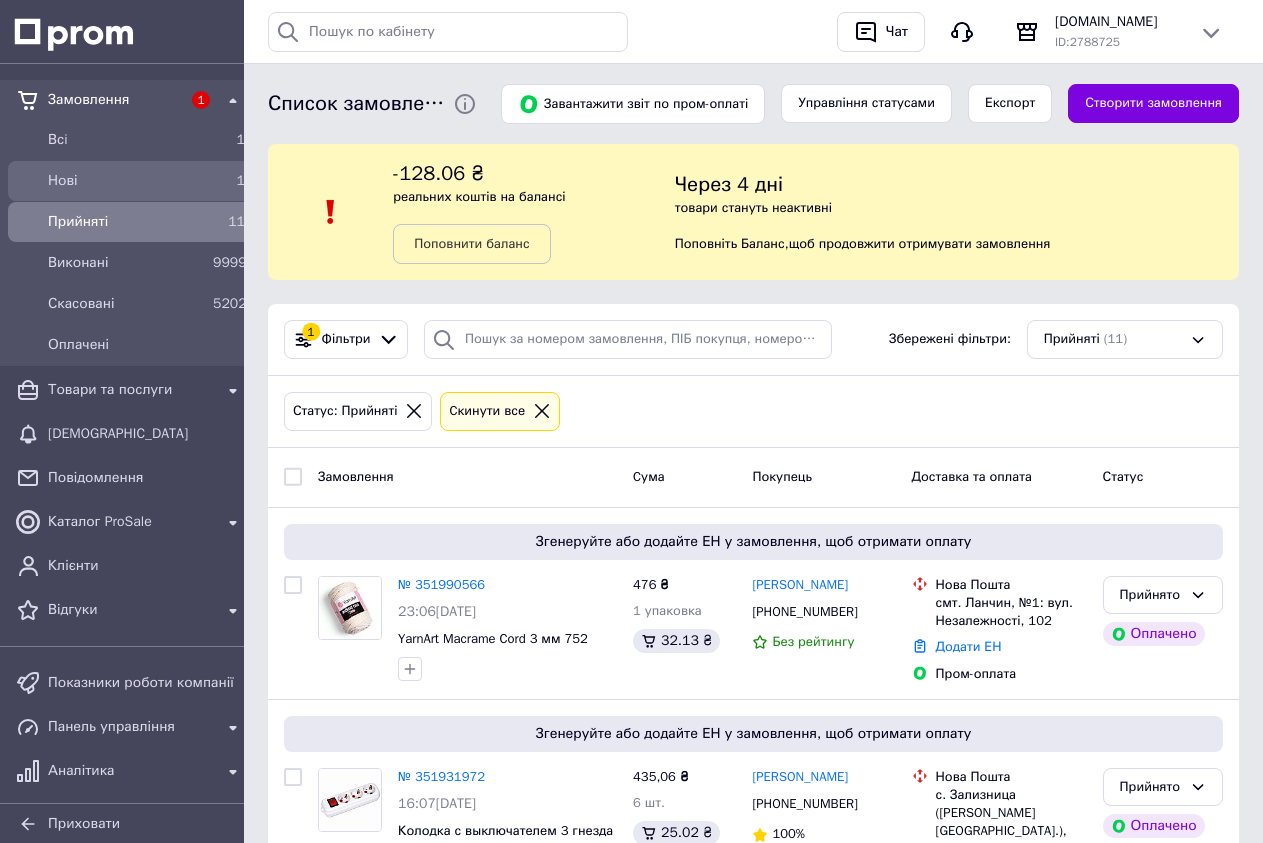 click on "Нові" at bounding box center [126, 181] 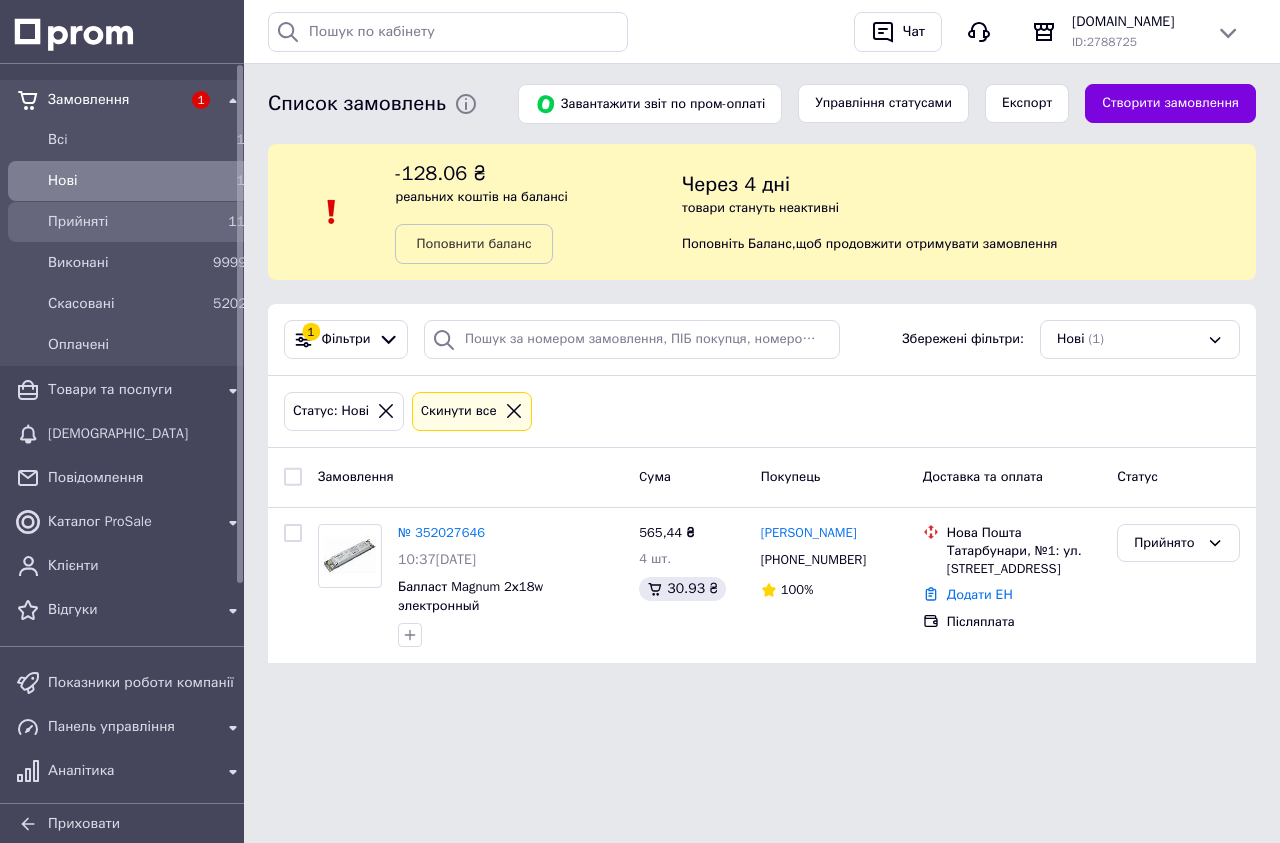 click on "Прийняті 11" at bounding box center [130, 222] 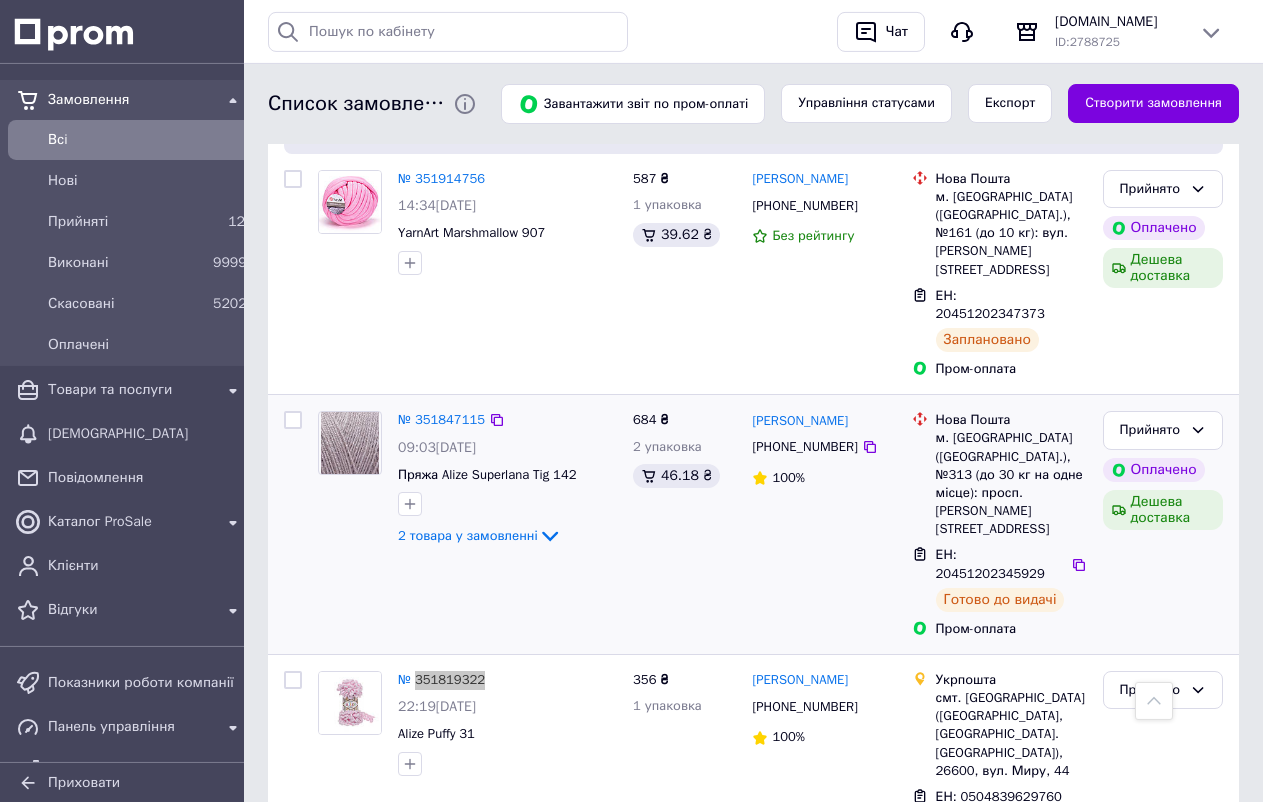 scroll, scrollTop: 861, scrollLeft: 0, axis: vertical 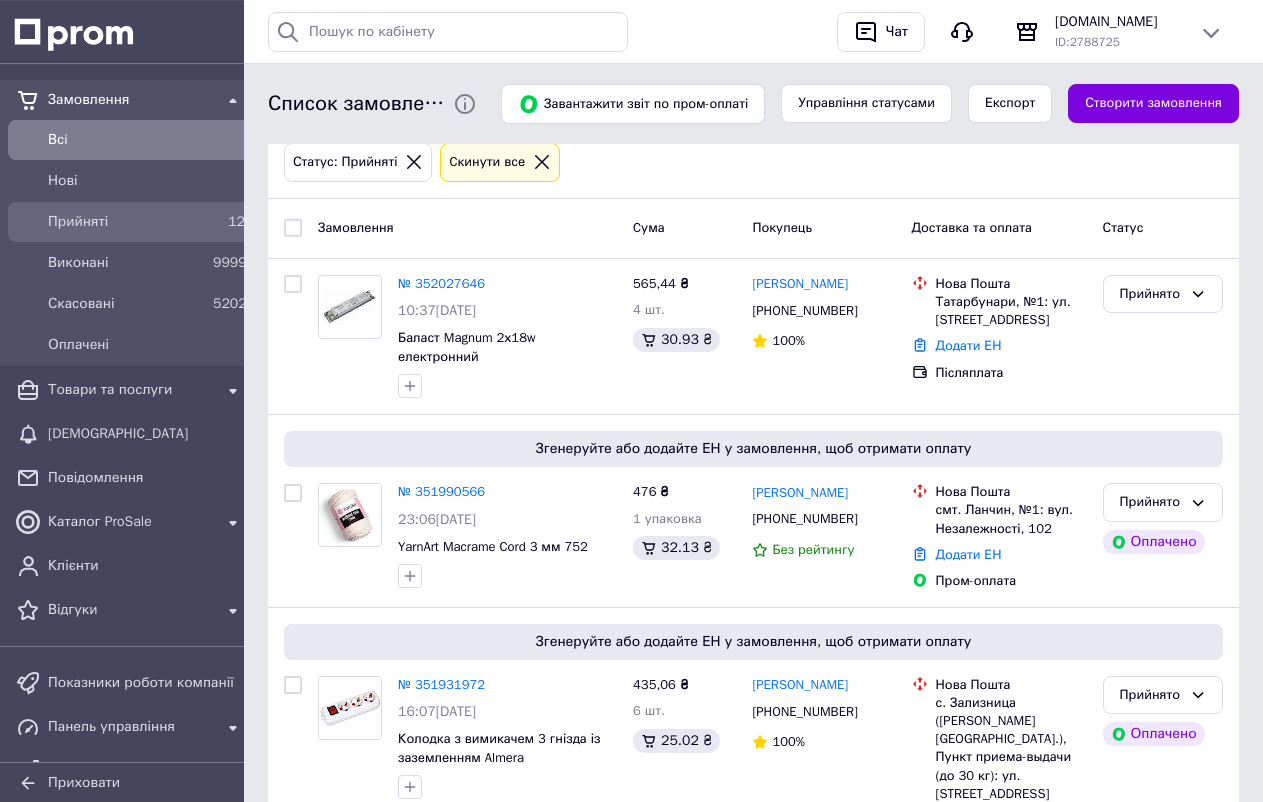 click on "Прийняті" at bounding box center [126, 222] 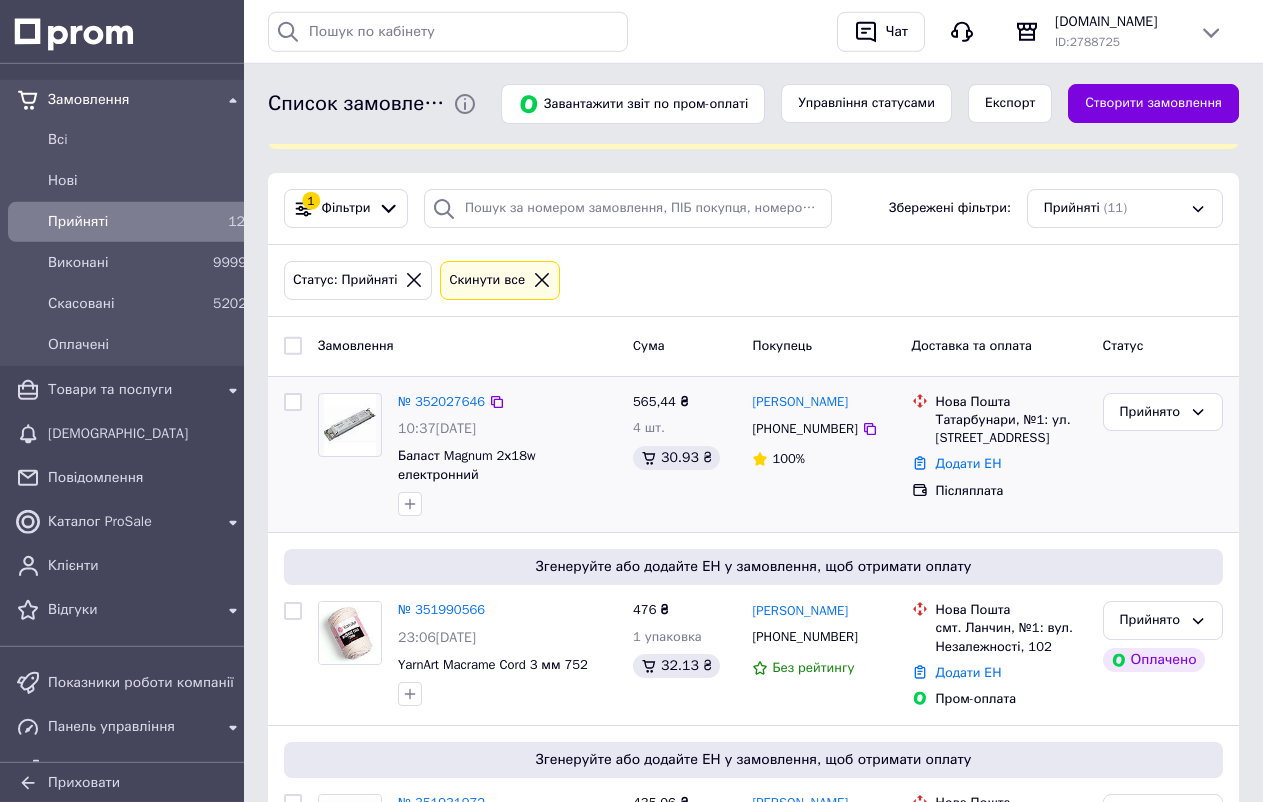 scroll, scrollTop: 0, scrollLeft: 0, axis: both 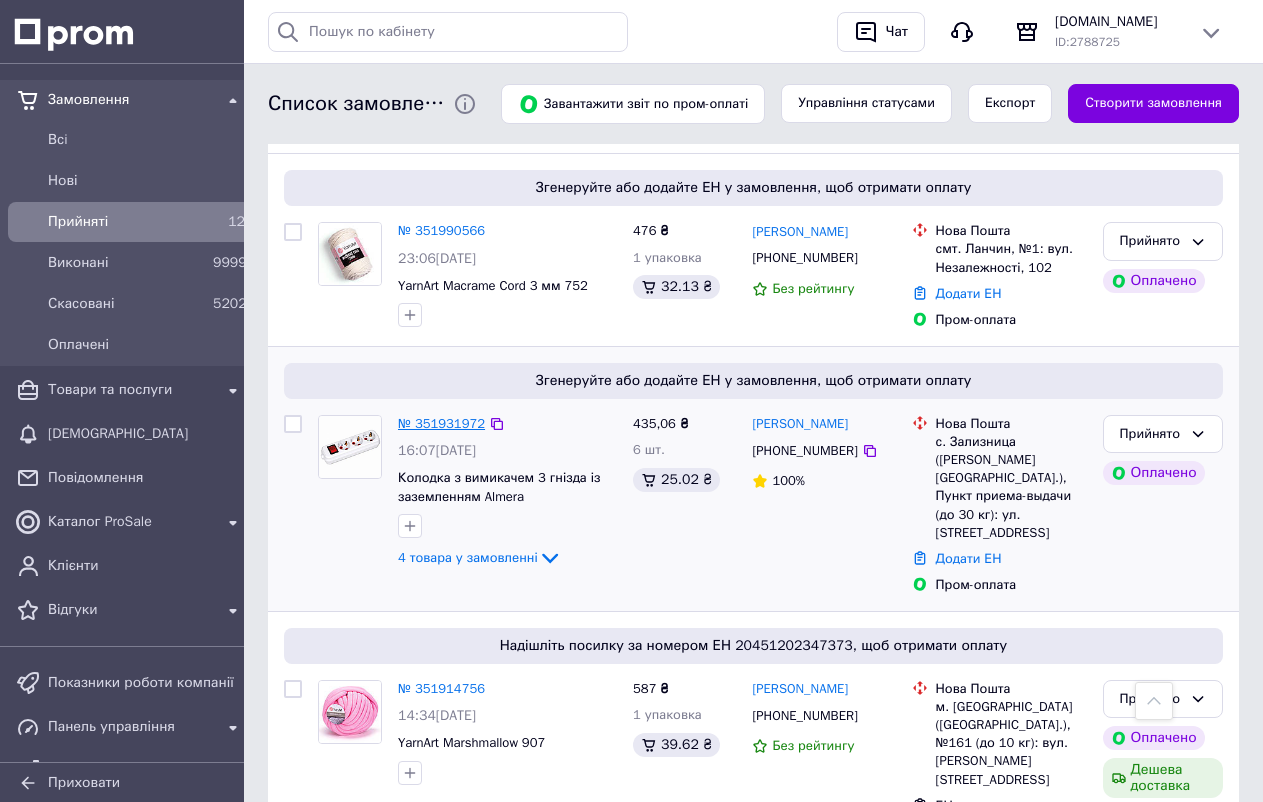 click on "№ 351931972" at bounding box center [441, 423] 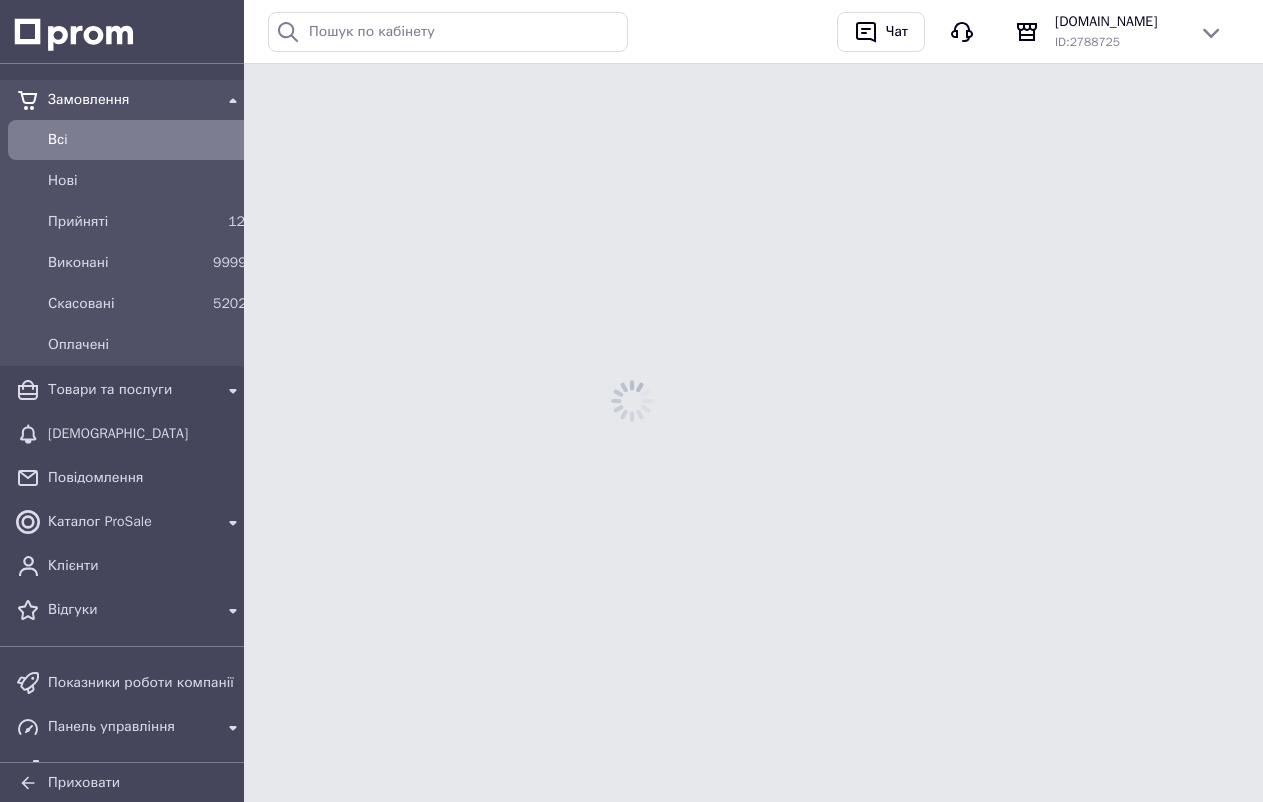 scroll, scrollTop: 0, scrollLeft: 0, axis: both 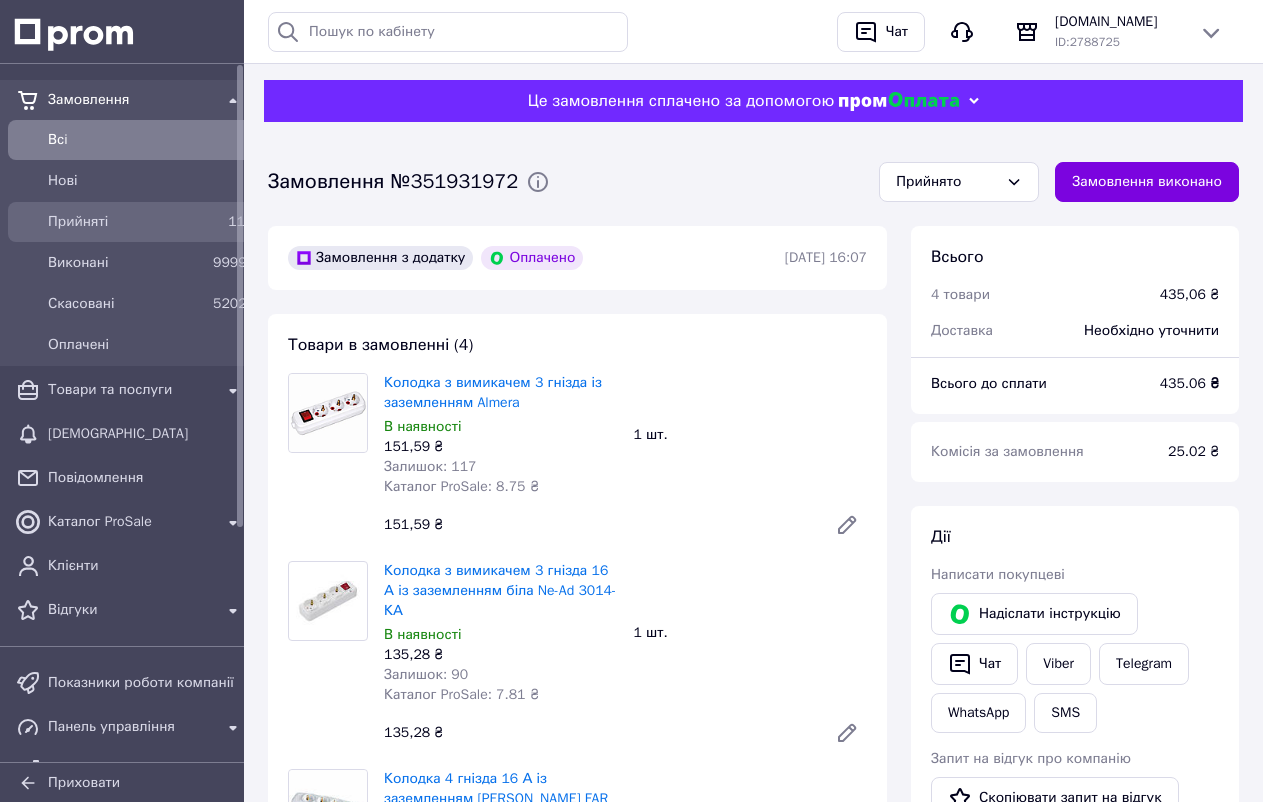 click on "Прийняті" at bounding box center [126, 222] 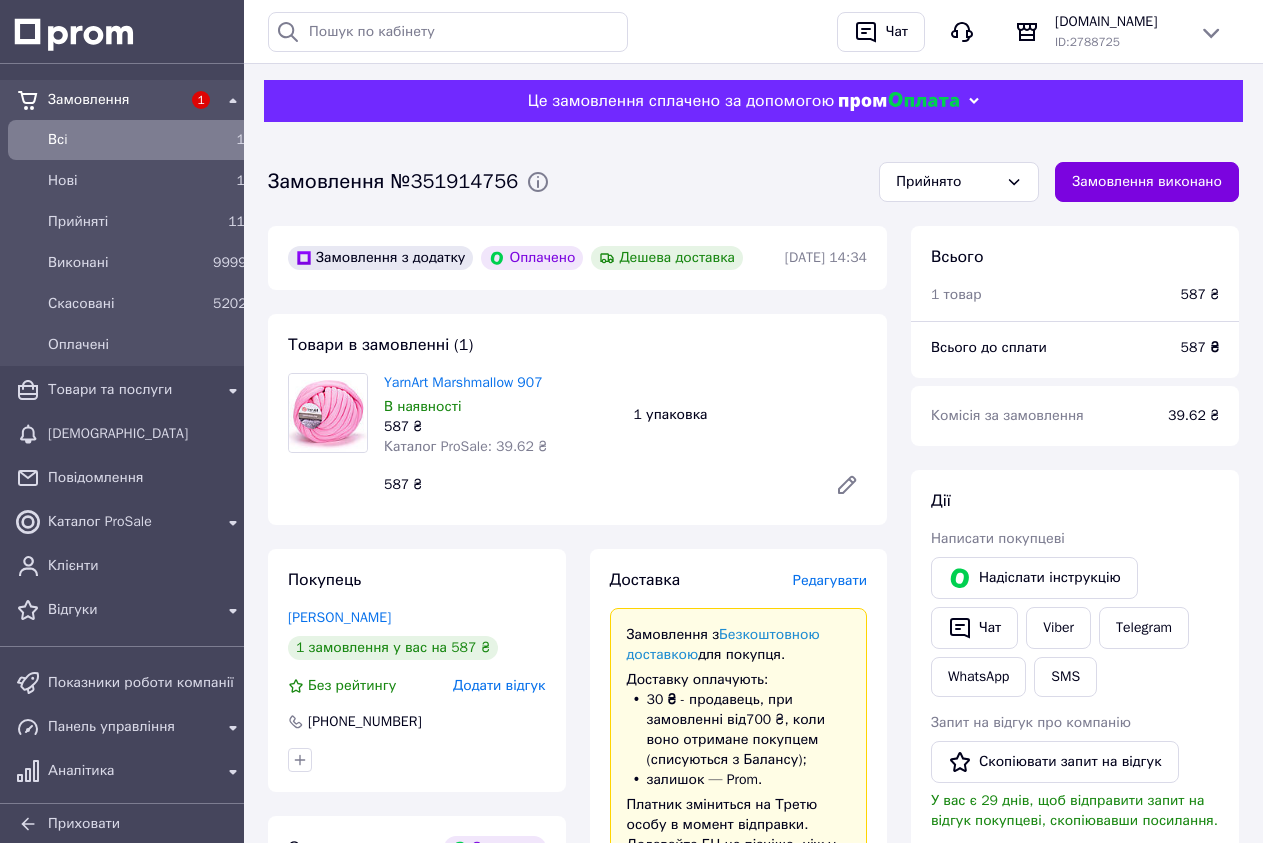 scroll, scrollTop: 0, scrollLeft: 0, axis: both 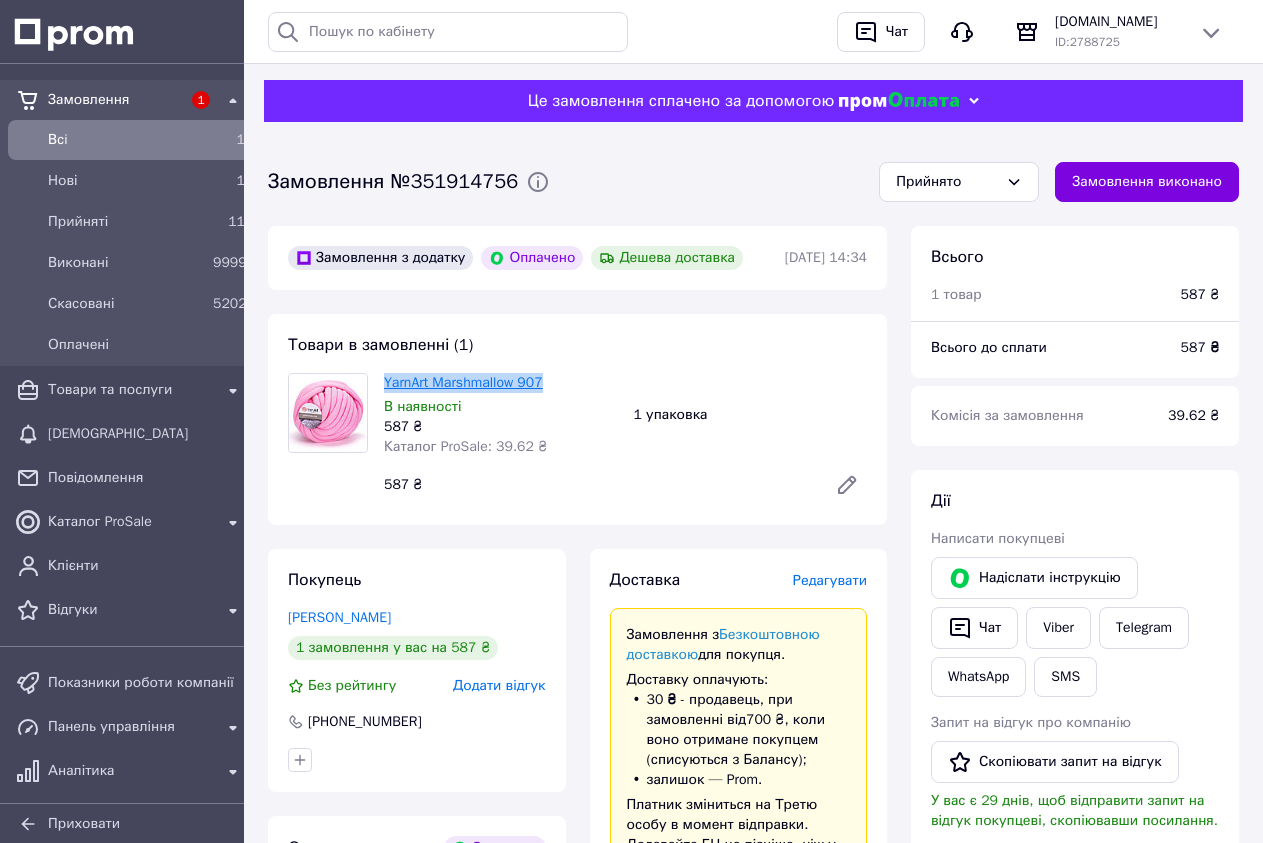 drag, startPoint x: 564, startPoint y: 385, endPoint x: 384, endPoint y: 383, distance: 180.01111 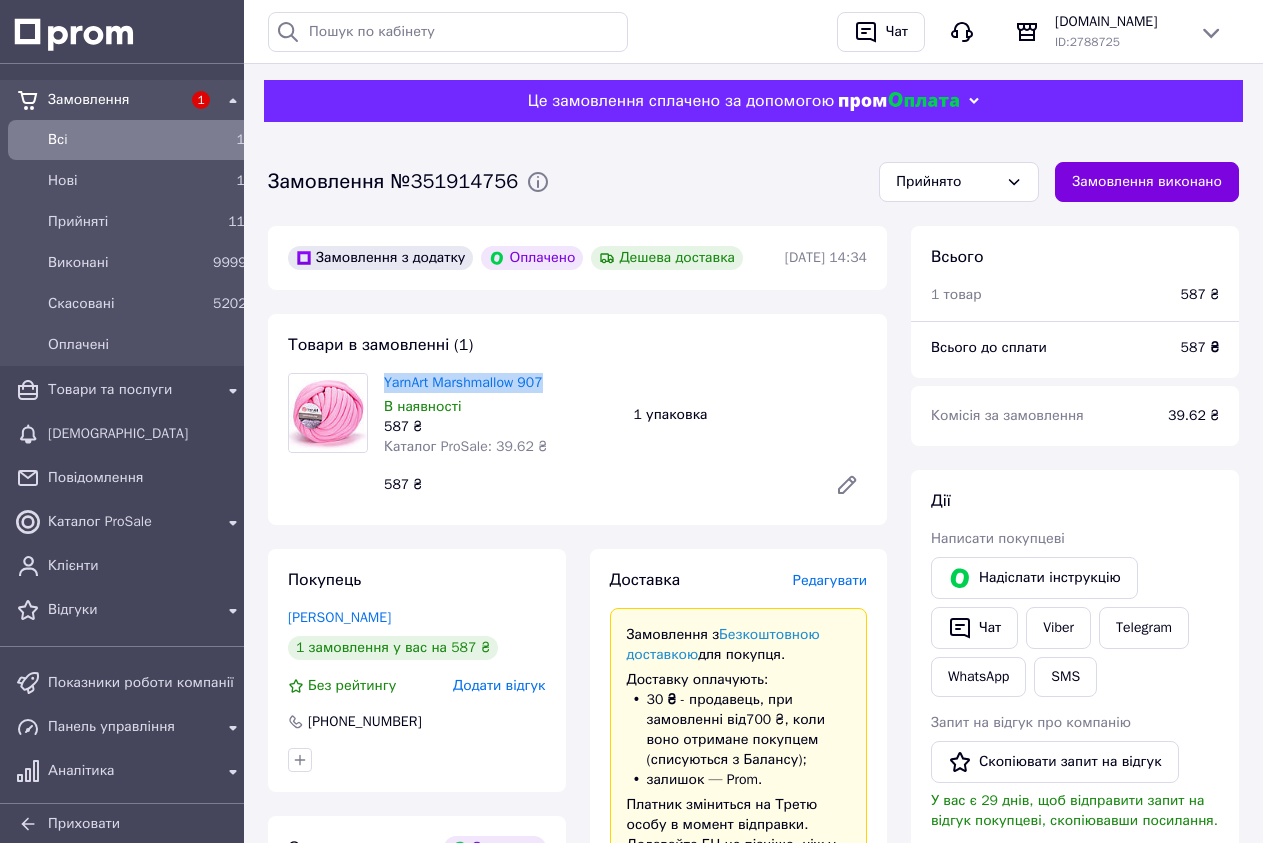 copy on "YarnArt Marshmallow 907" 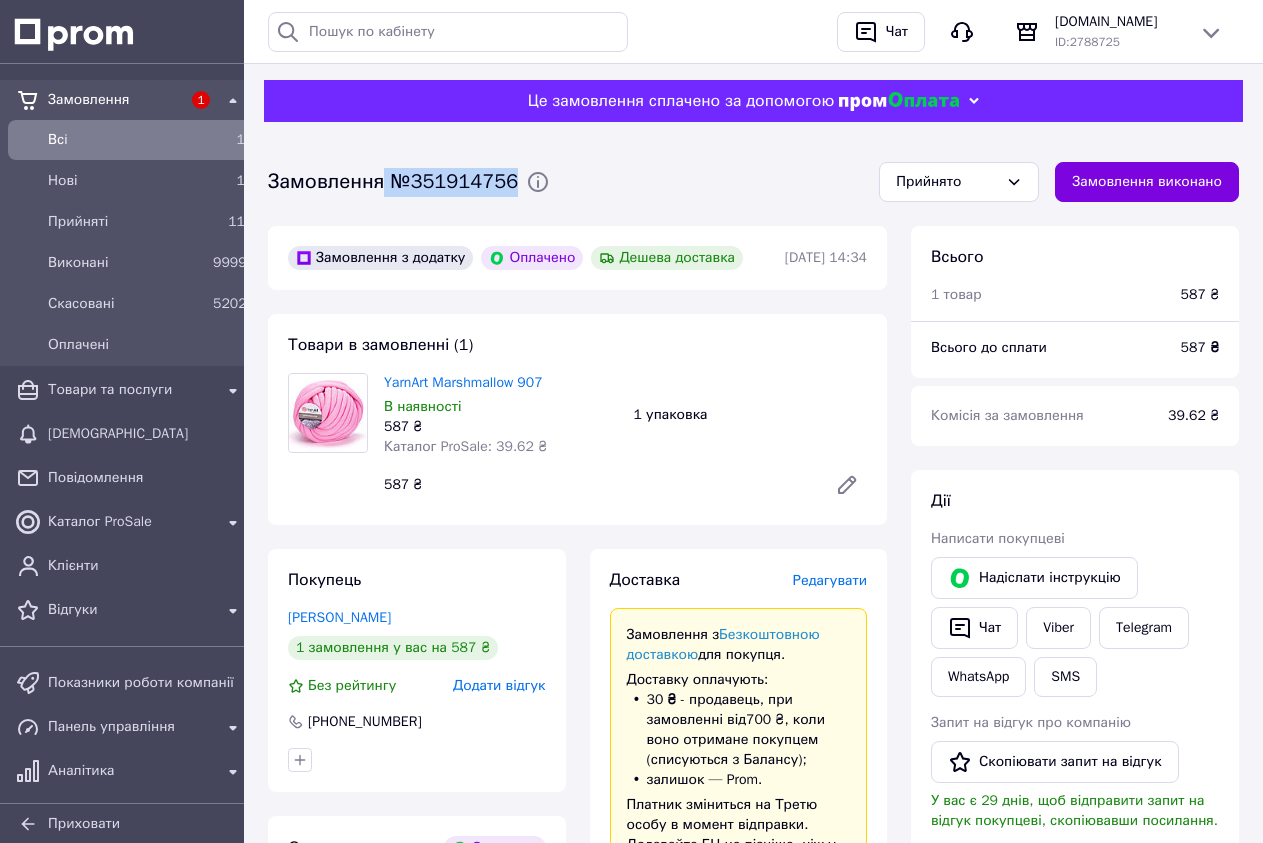 drag, startPoint x: 389, startPoint y: 189, endPoint x: 524, endPoint y: 186, distance: 135.03333 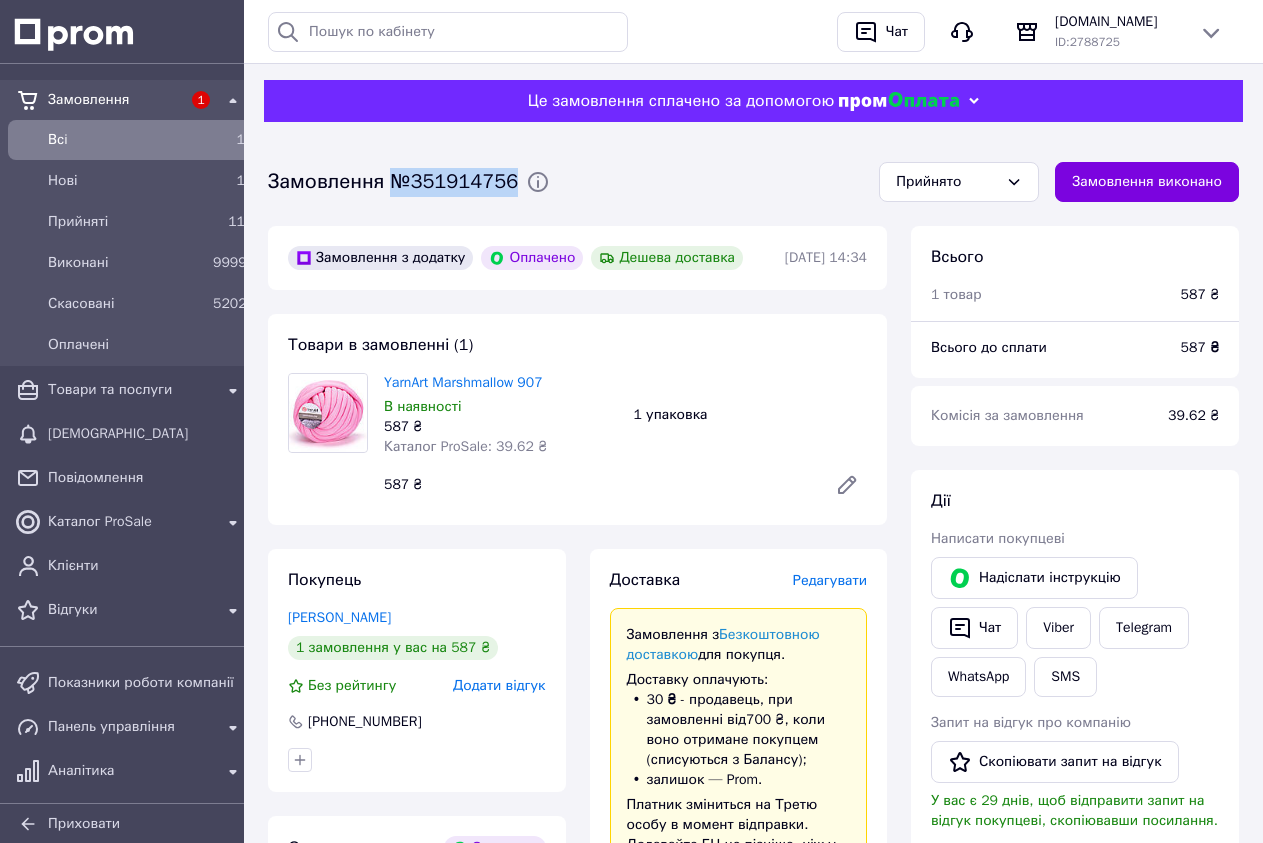 drag, startPoint x: 518, startPoint y: 182, endPoint x: 397, endPoint y: 180, distance: 121.016525 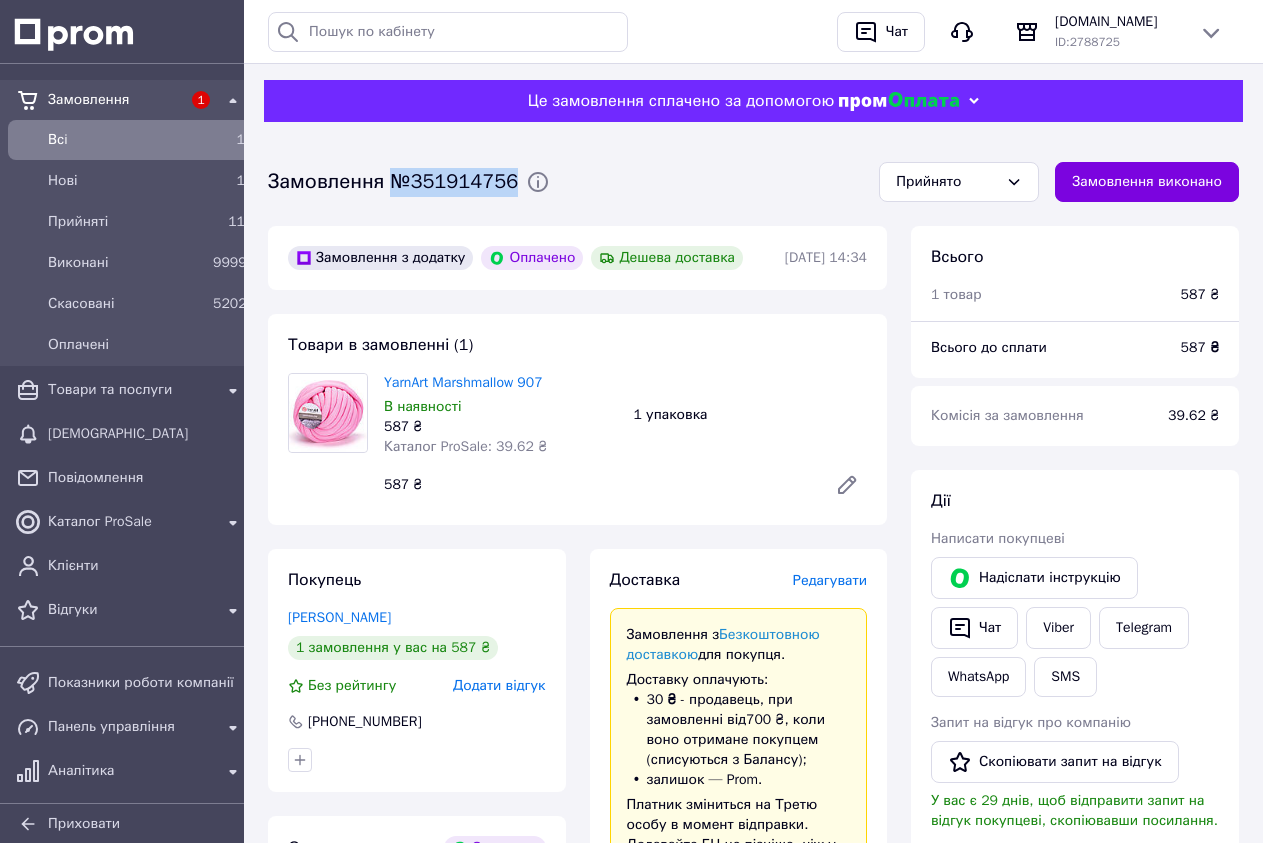 copy on "№351914756" 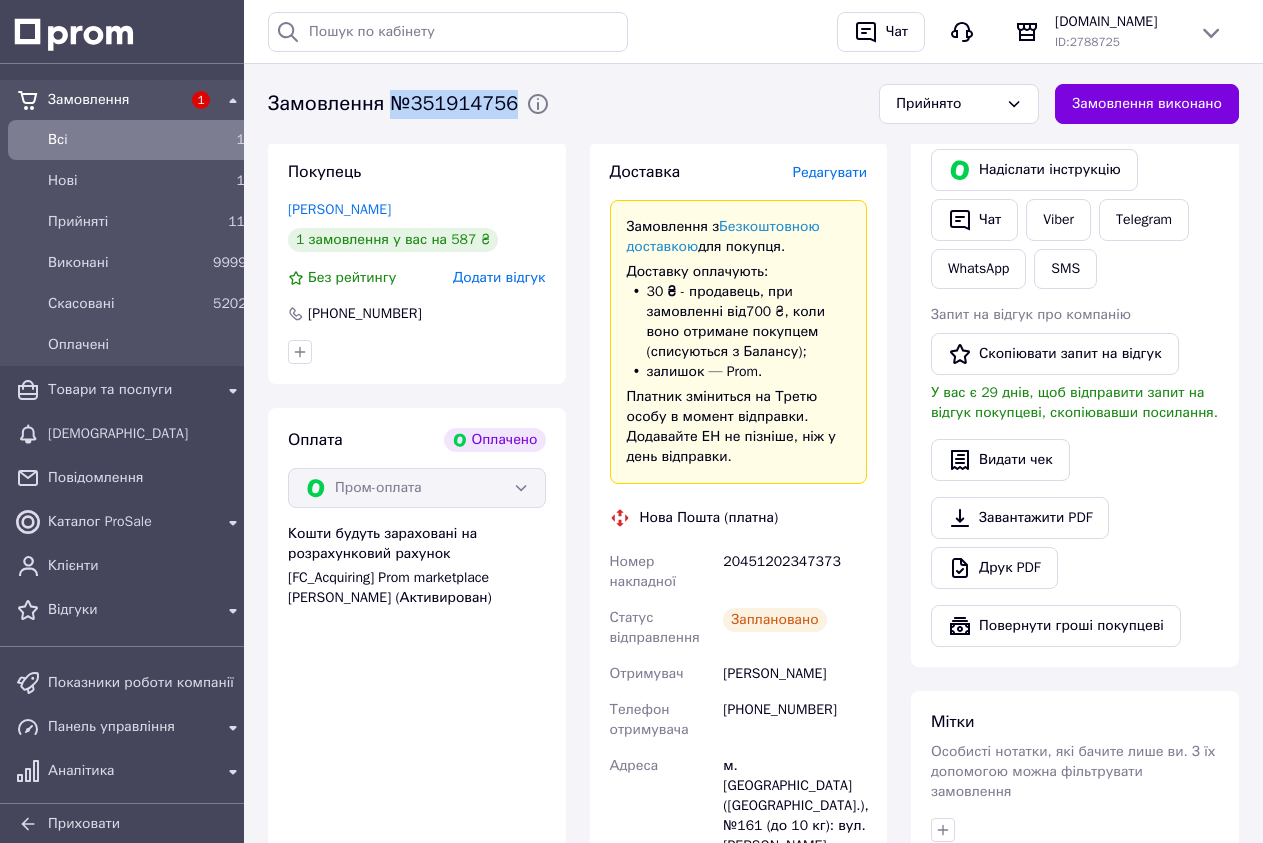 scroll, scrollTop: 612, scrollLeft: 0, axis: vertical 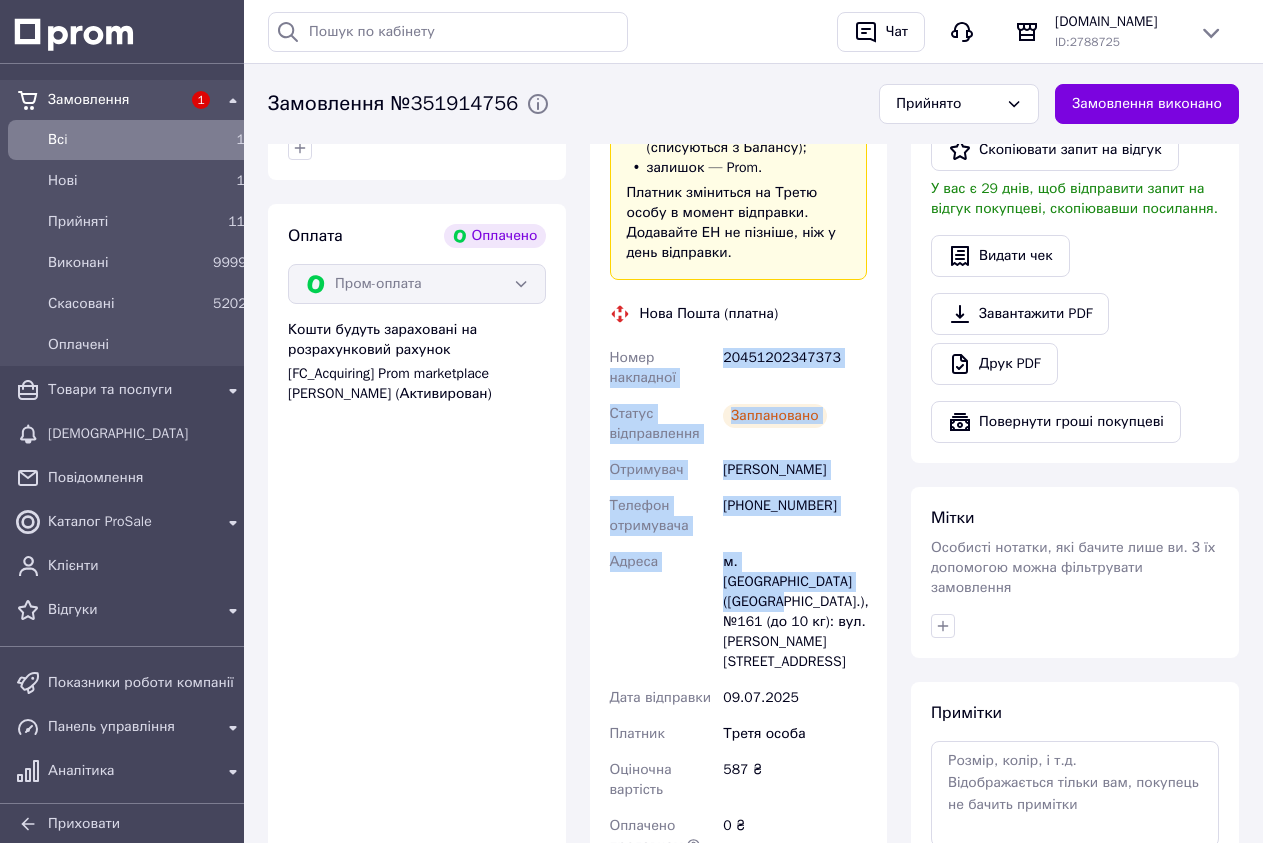 drag, startPoint x: 711, startPoint y: 351, endPoint x: 762, endPoint y: 577, distance: 231.68297 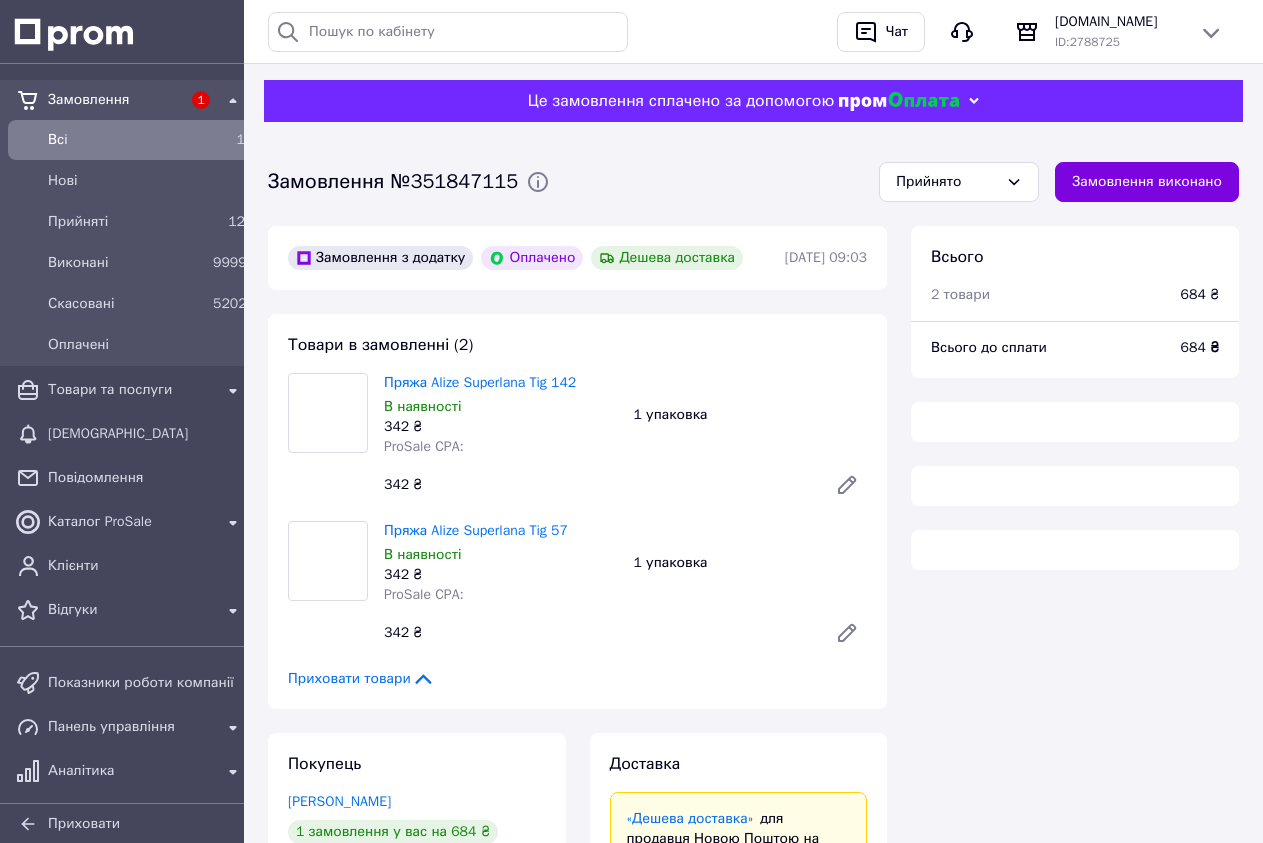 scroll, scrollTop: 0, scrollLeft: 0, axis: both 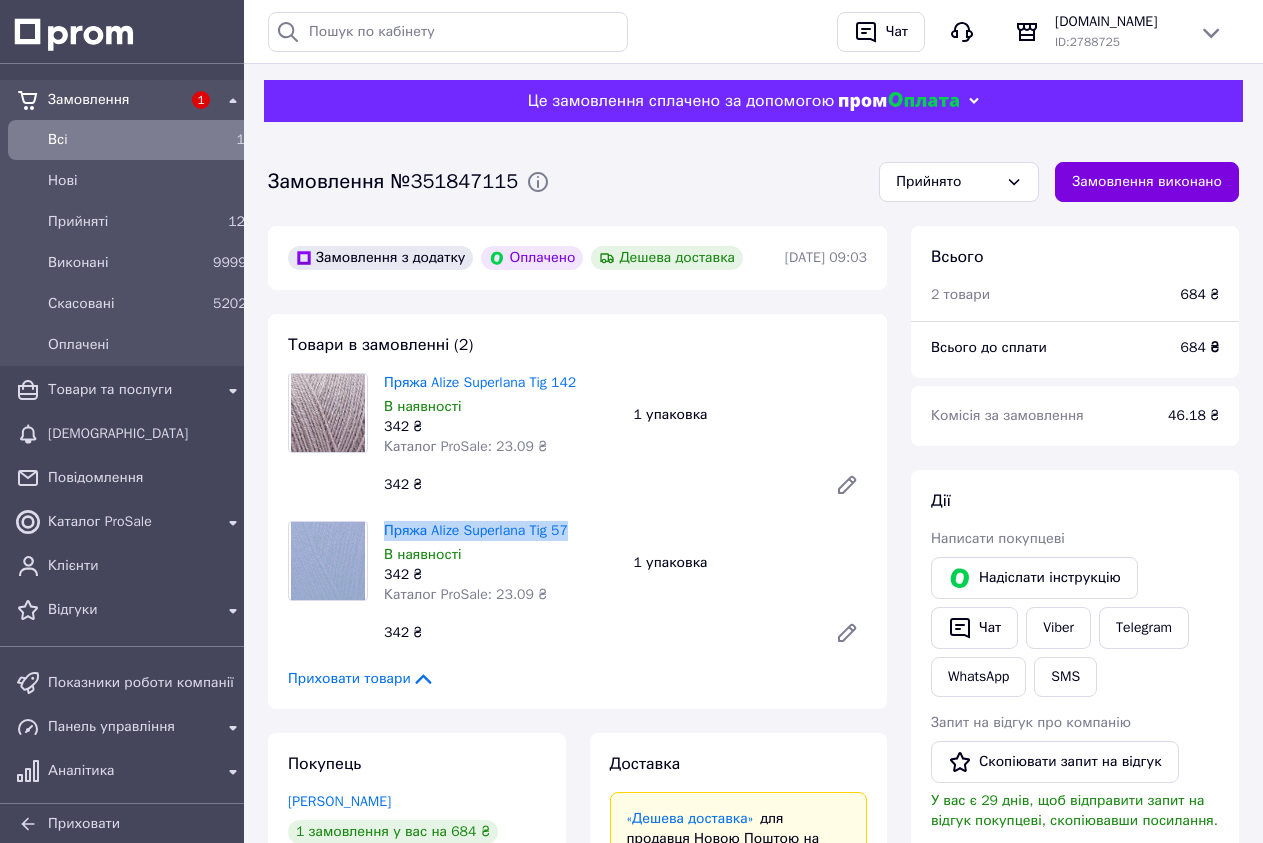 drag, startPoint x: 377, startPoint y: 379, endPoint x: 608, endPoint y: 527, distance: 274.34467 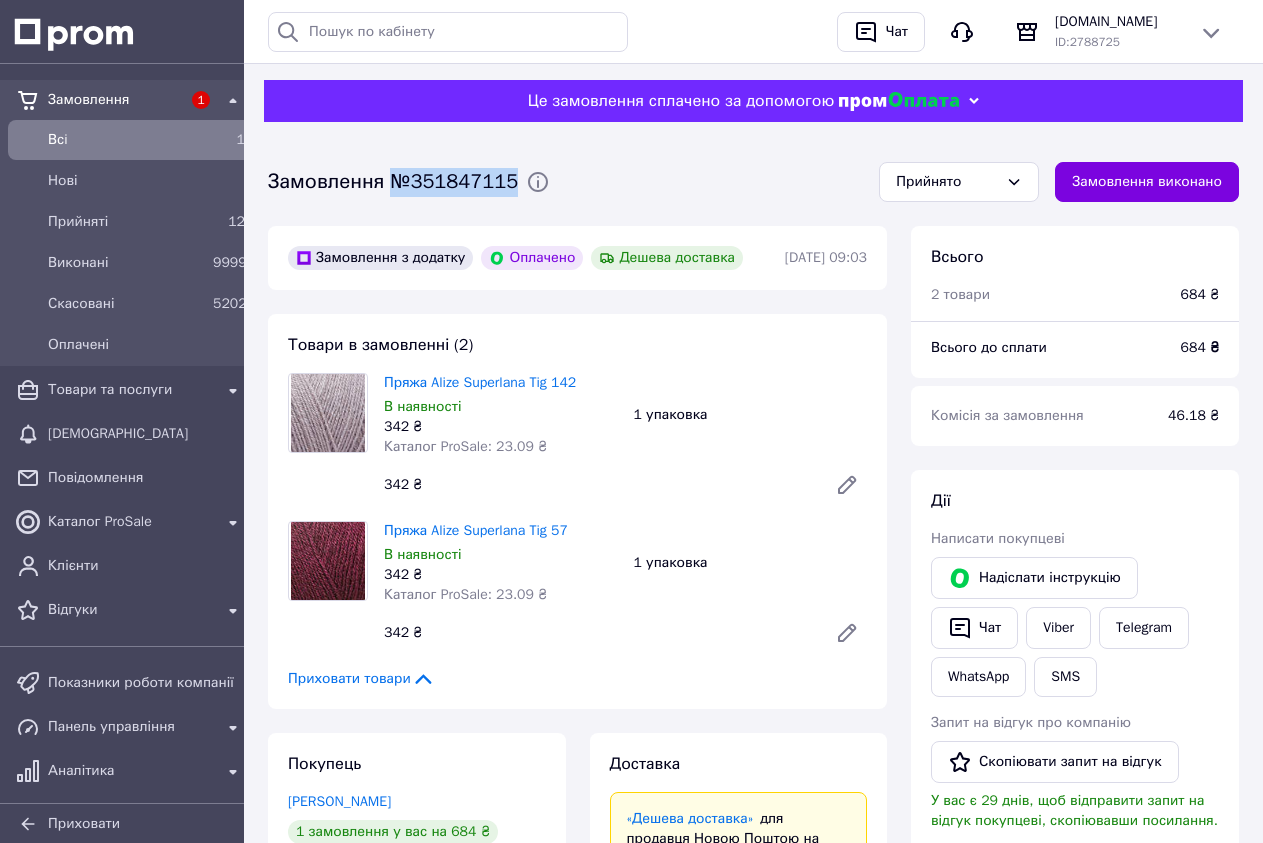 drag, startPoint x: 396, startPoint y: 179, endPoint x: 519, endPoint y: 182, distance: 123.03658 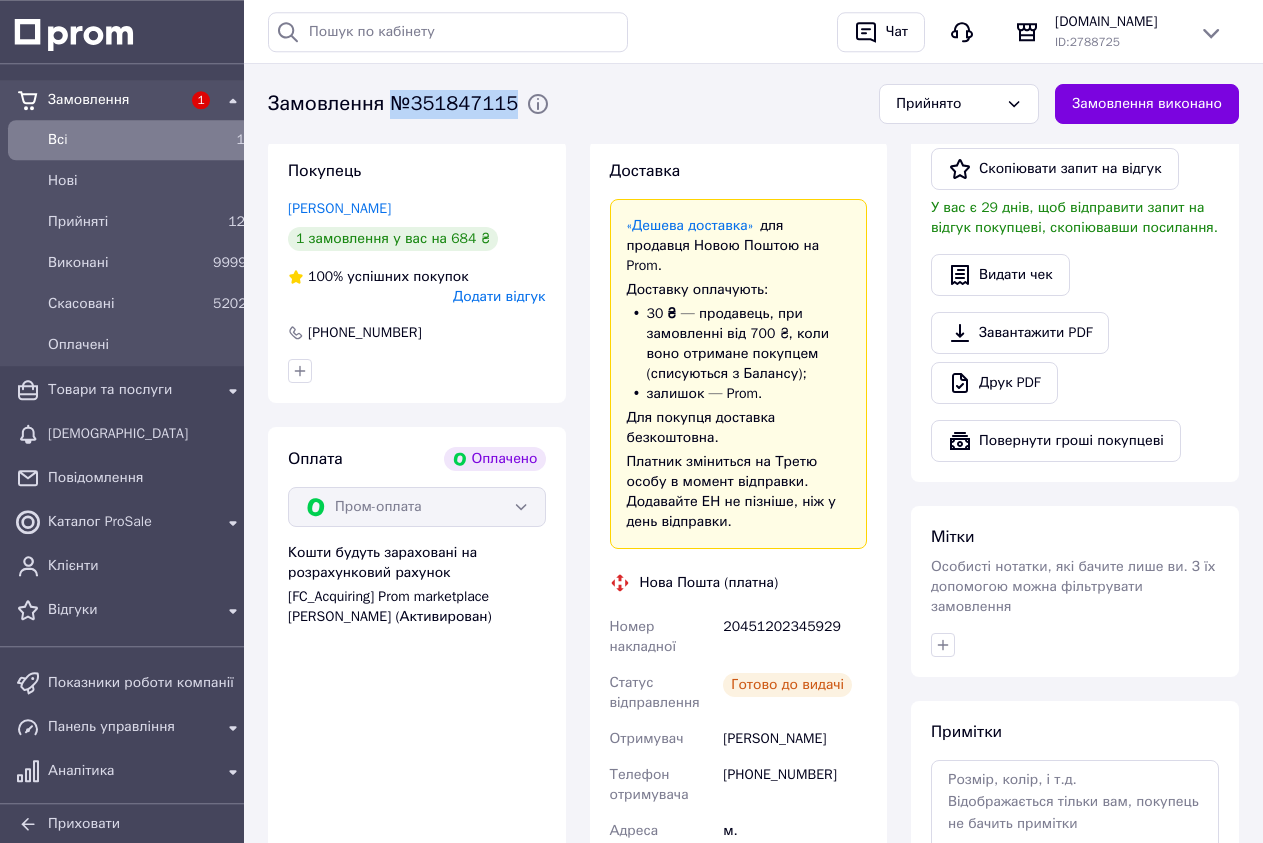 scroll, scrollTop: 714, scrollLeft: 0, axis: vertical 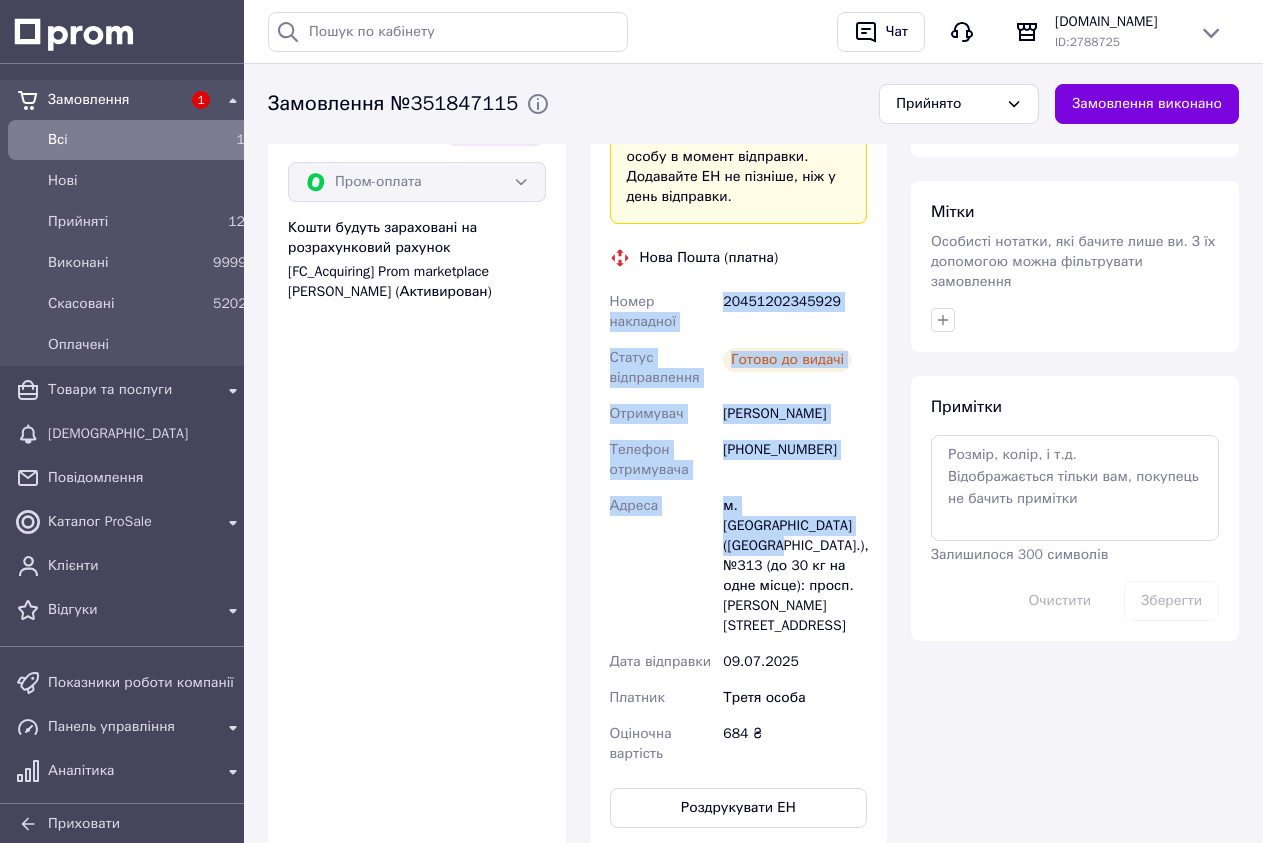 drag, startPoint x: 710, startPoint y: 254, endPoint x: 761, endPoint y: 485, distance: 236.56288 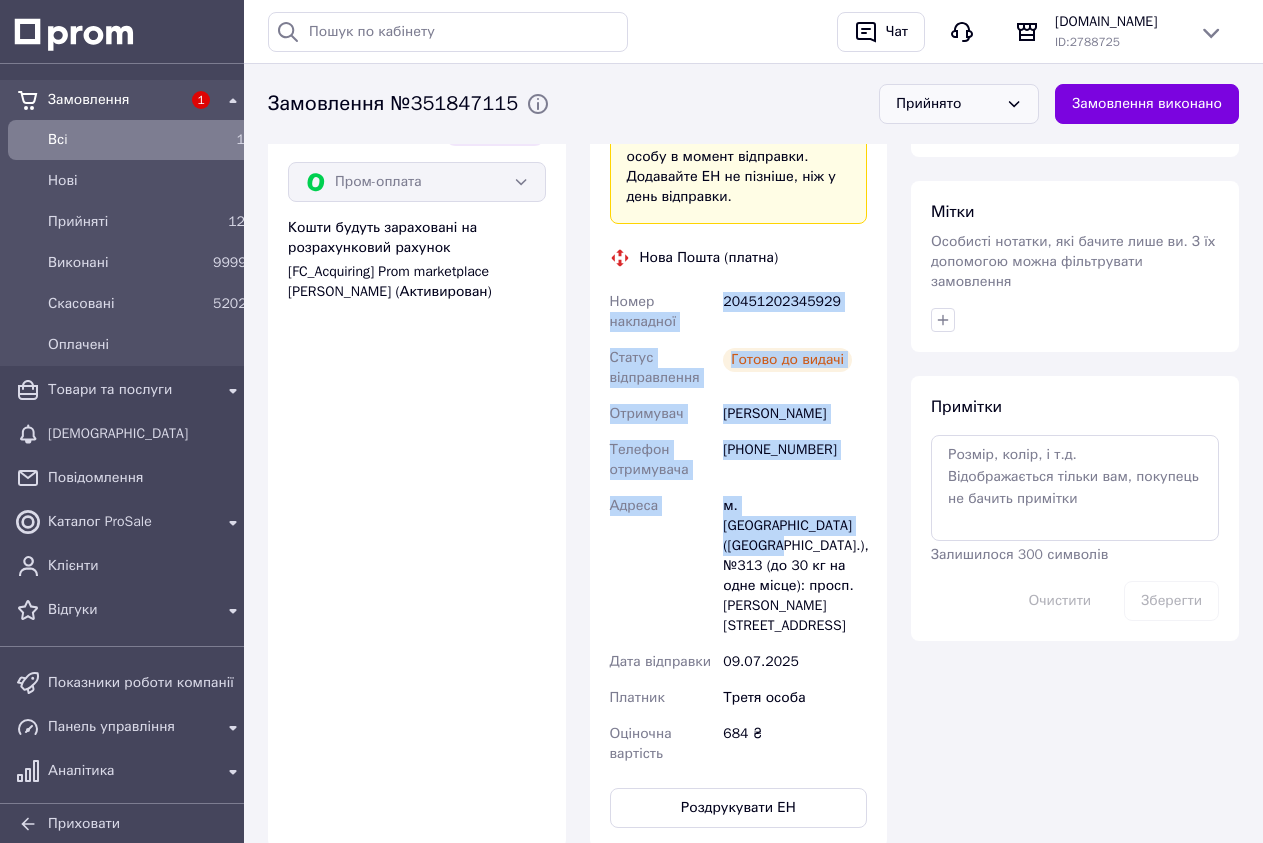 click on "Прийнято" at bounding box center [959, 104] 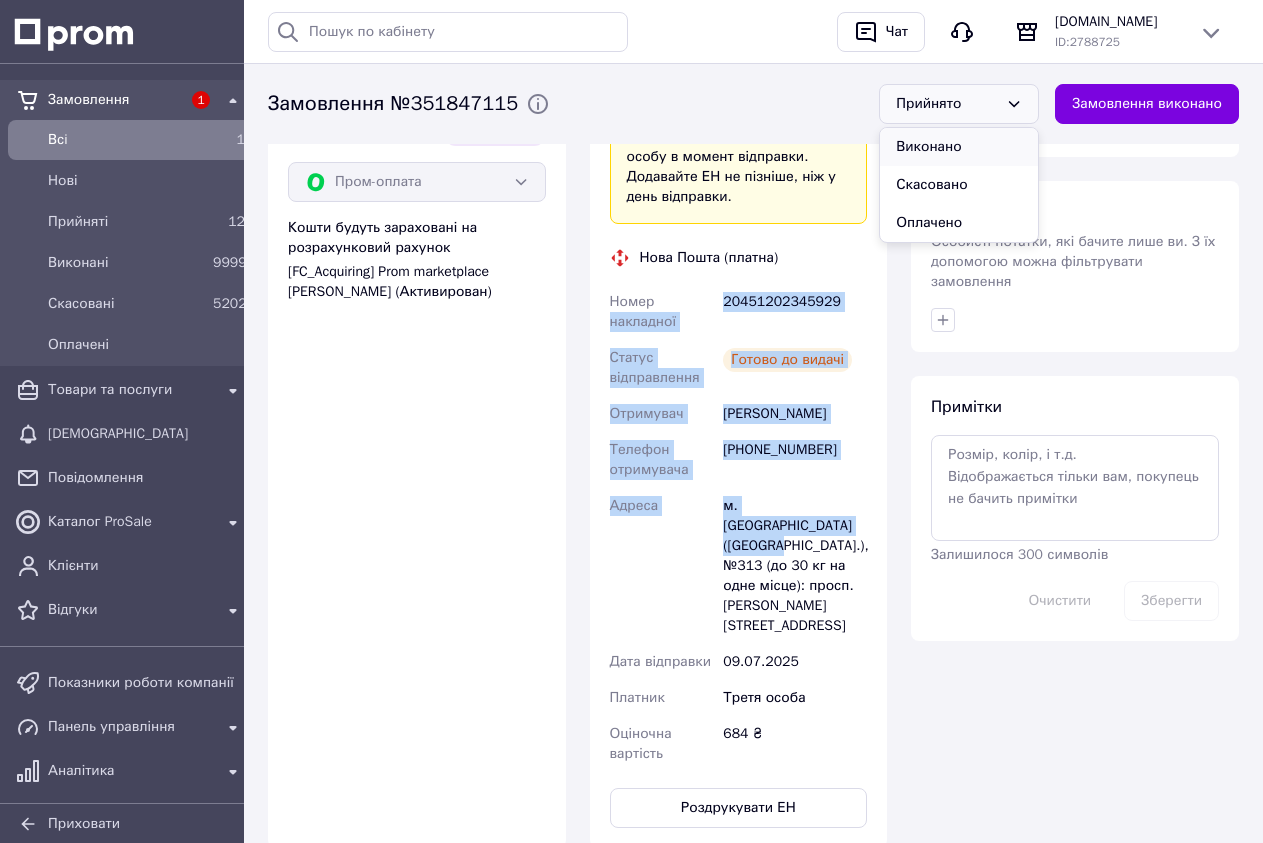 click on "Виконано" at bounding box center [959, 147] 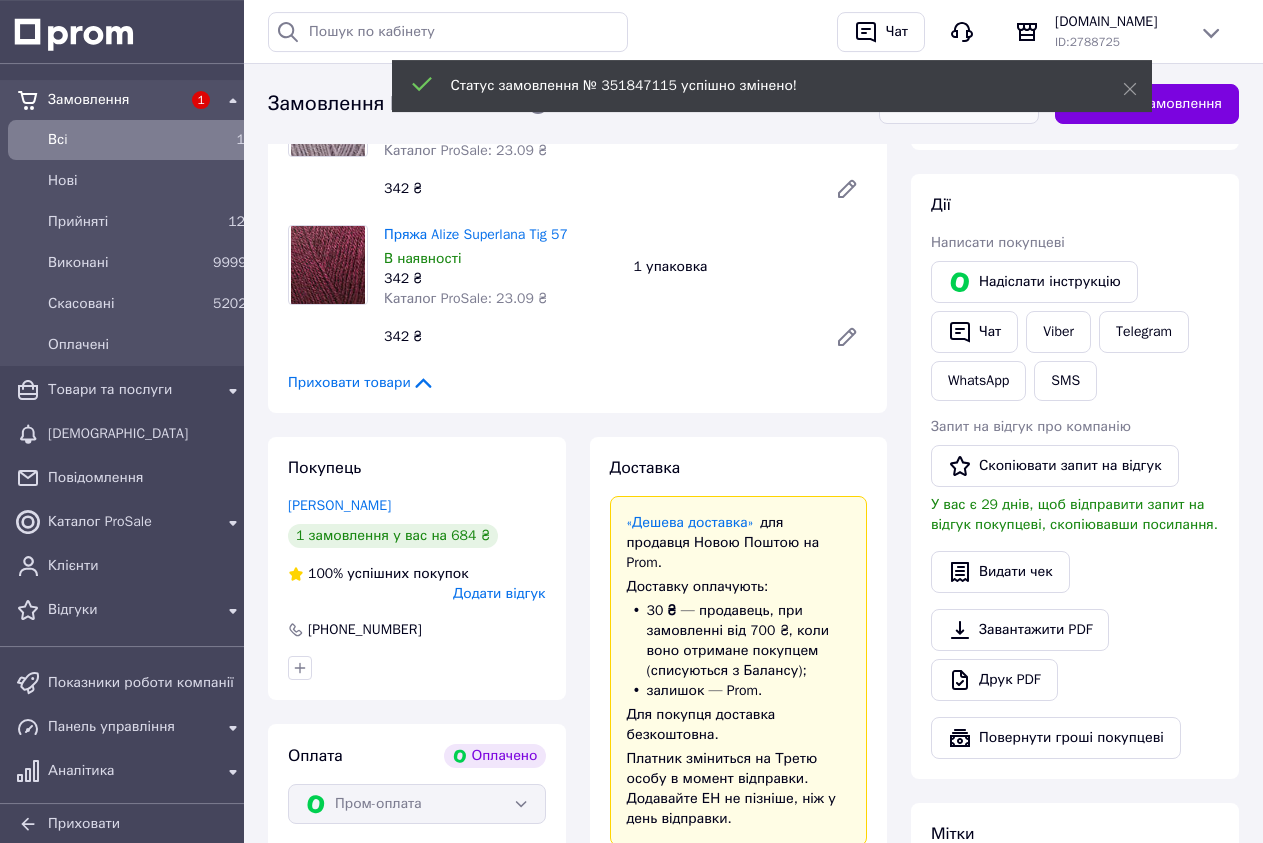 scroll, scrollTop: 102, scrollLeft: 0, axis: vertical 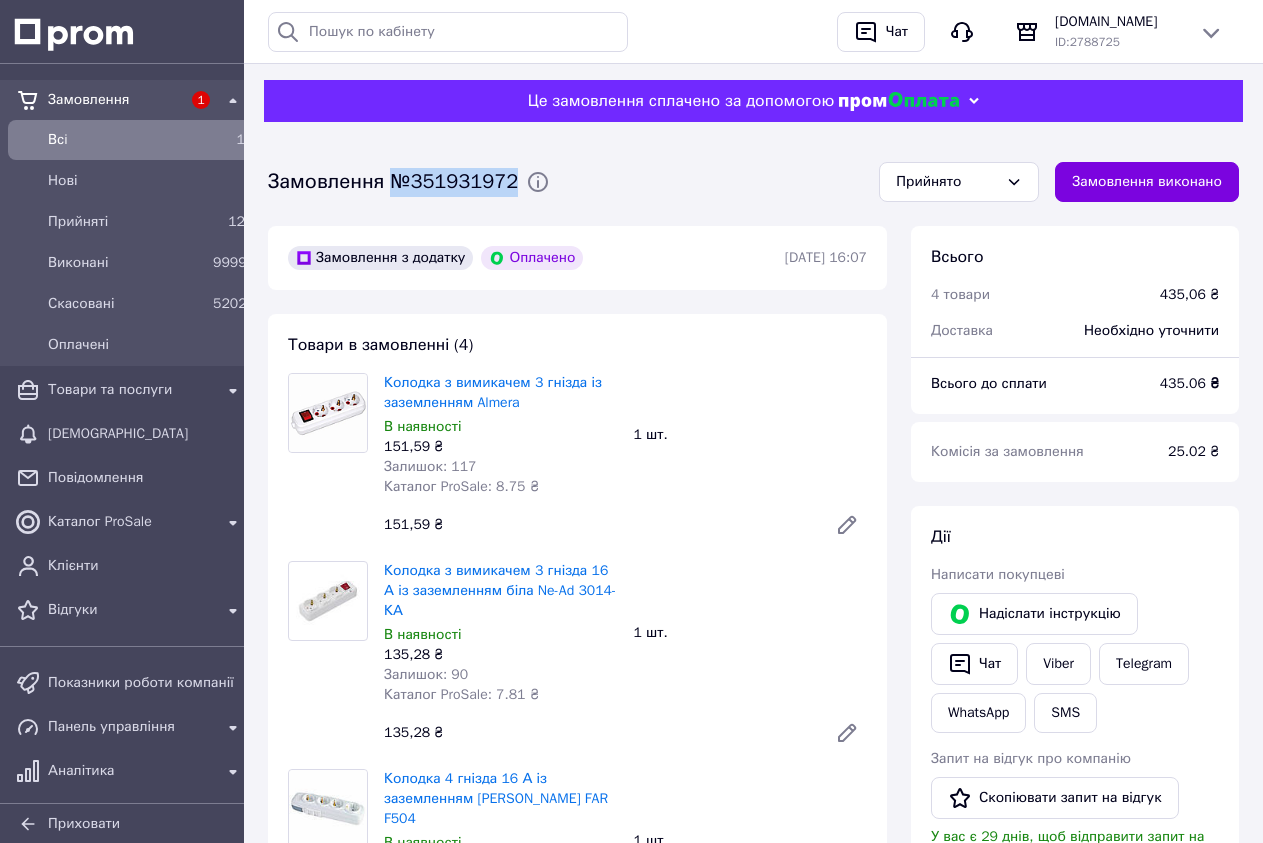 drag, startPoint x: 393, startPoint y: 186, endPoint x: 521, endPoint y: 186, distance: 128 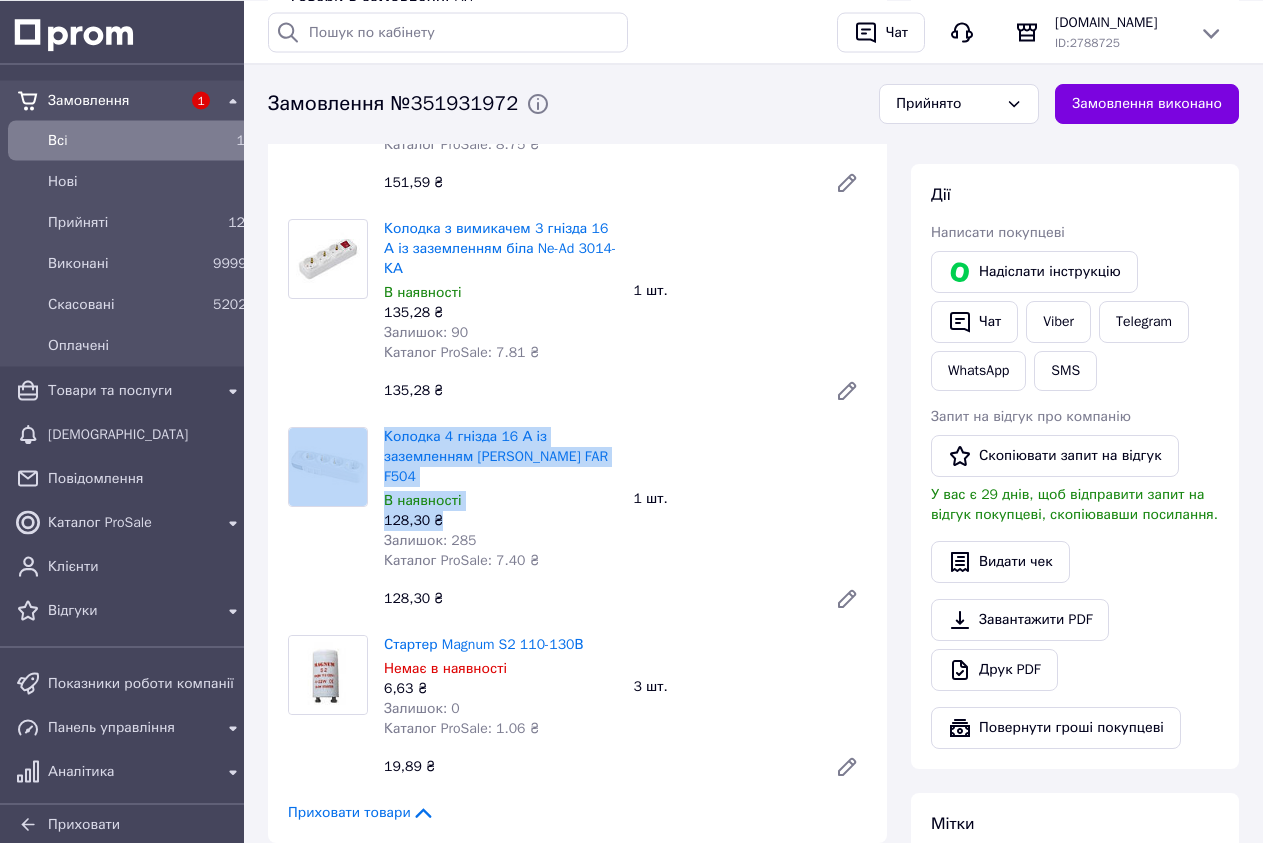 scroll, scrollTop: 408, scrollLeft: 0, axis: vertical 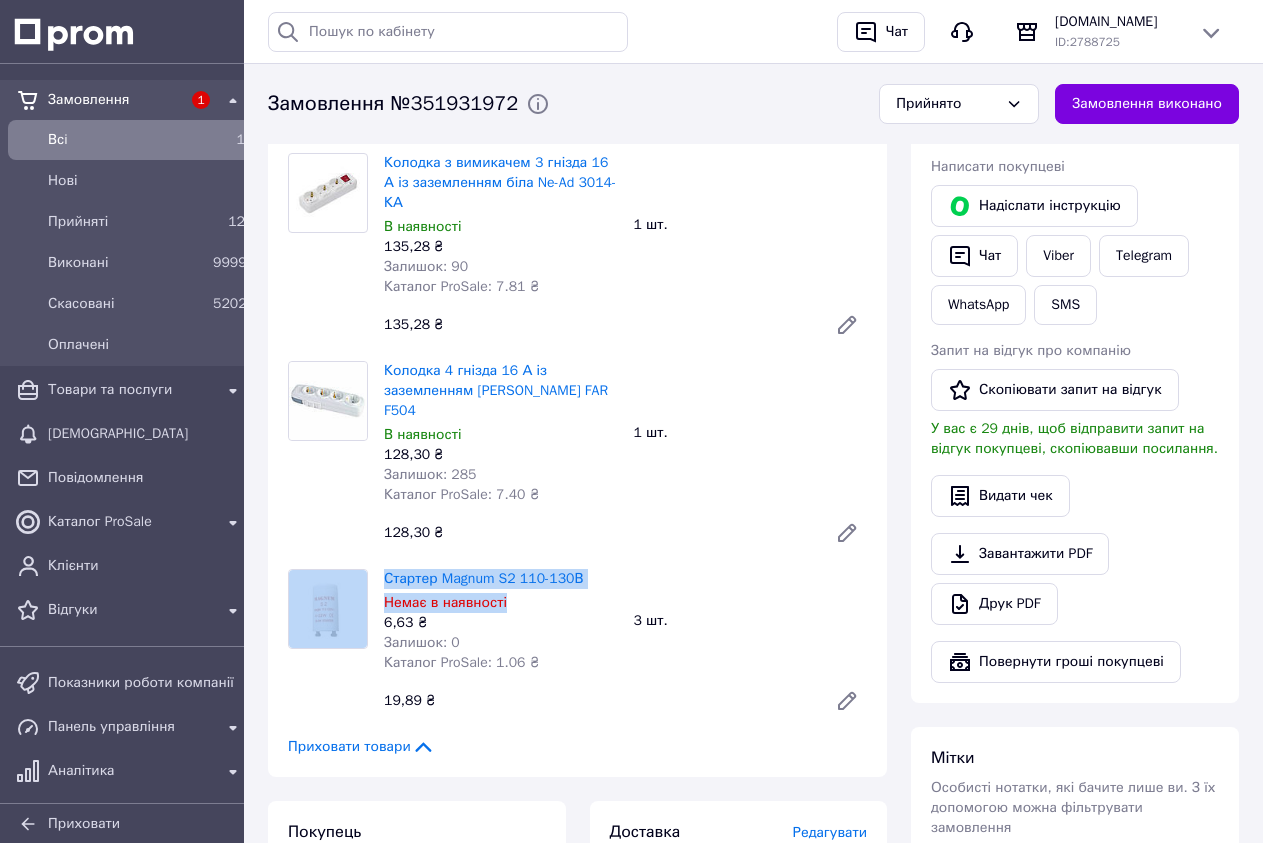 drag, startPoint x: 376, startPoint y: 386, endPoint x: 591, endPoint y: 566, distance: 280.4015 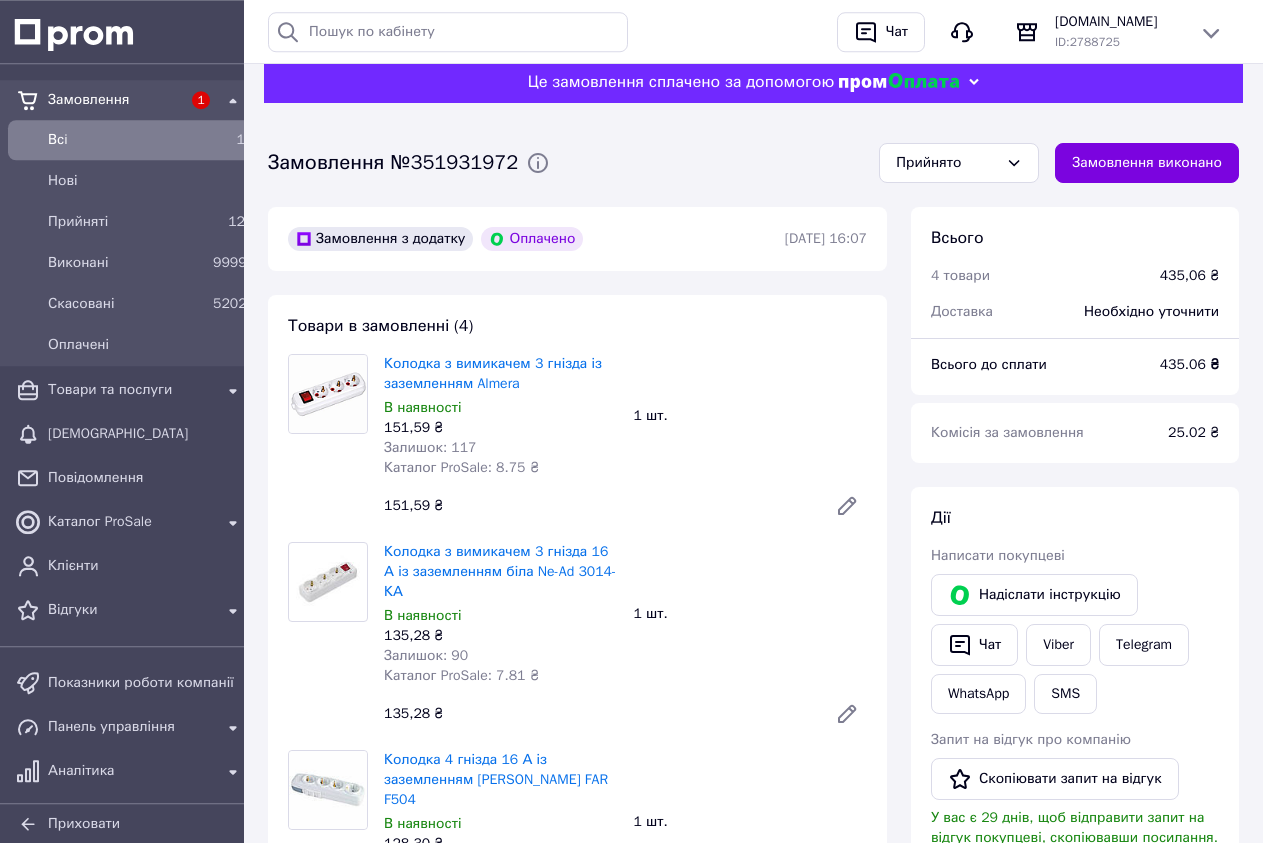 scroll, scrollTop: 0, scrollLeft: 0, axis: both 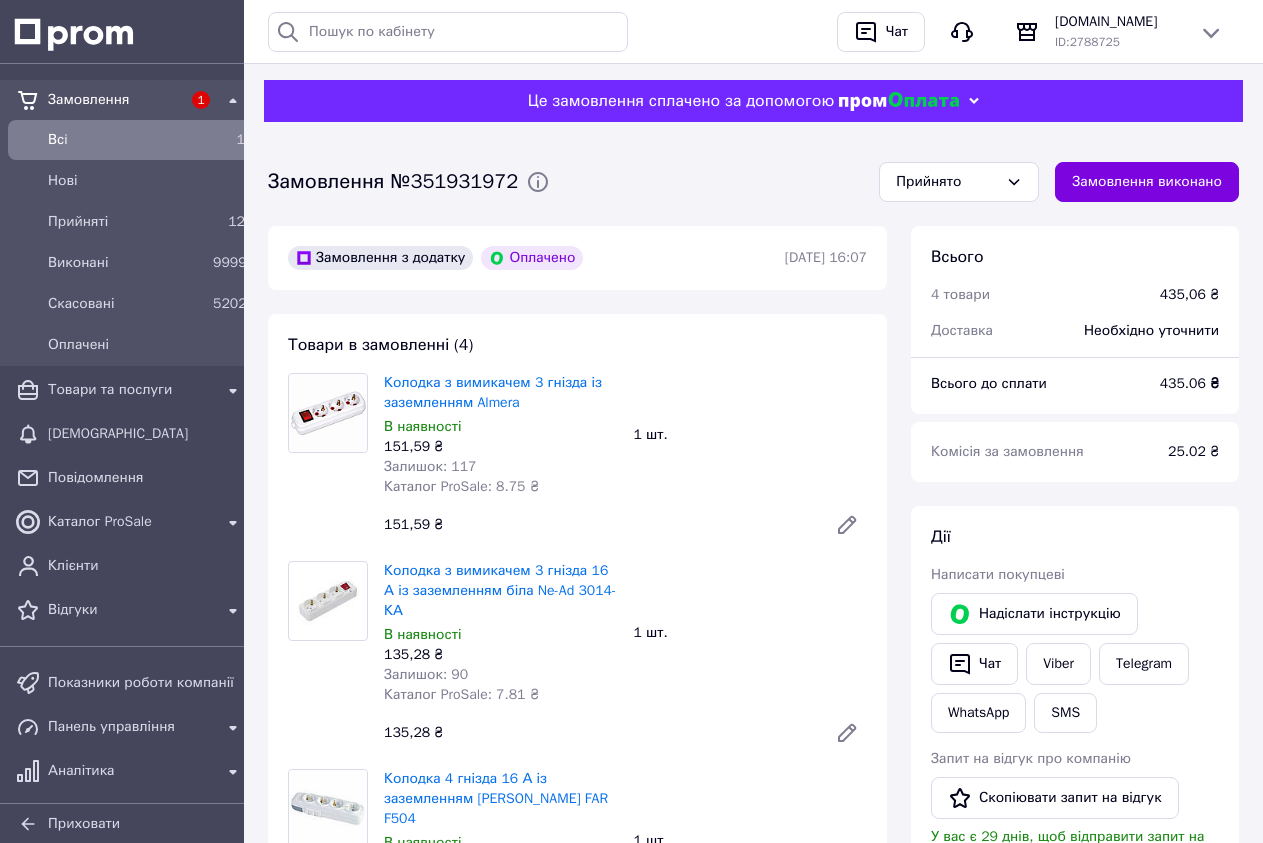 click on "1 шт." at bounding box center (751, 435) 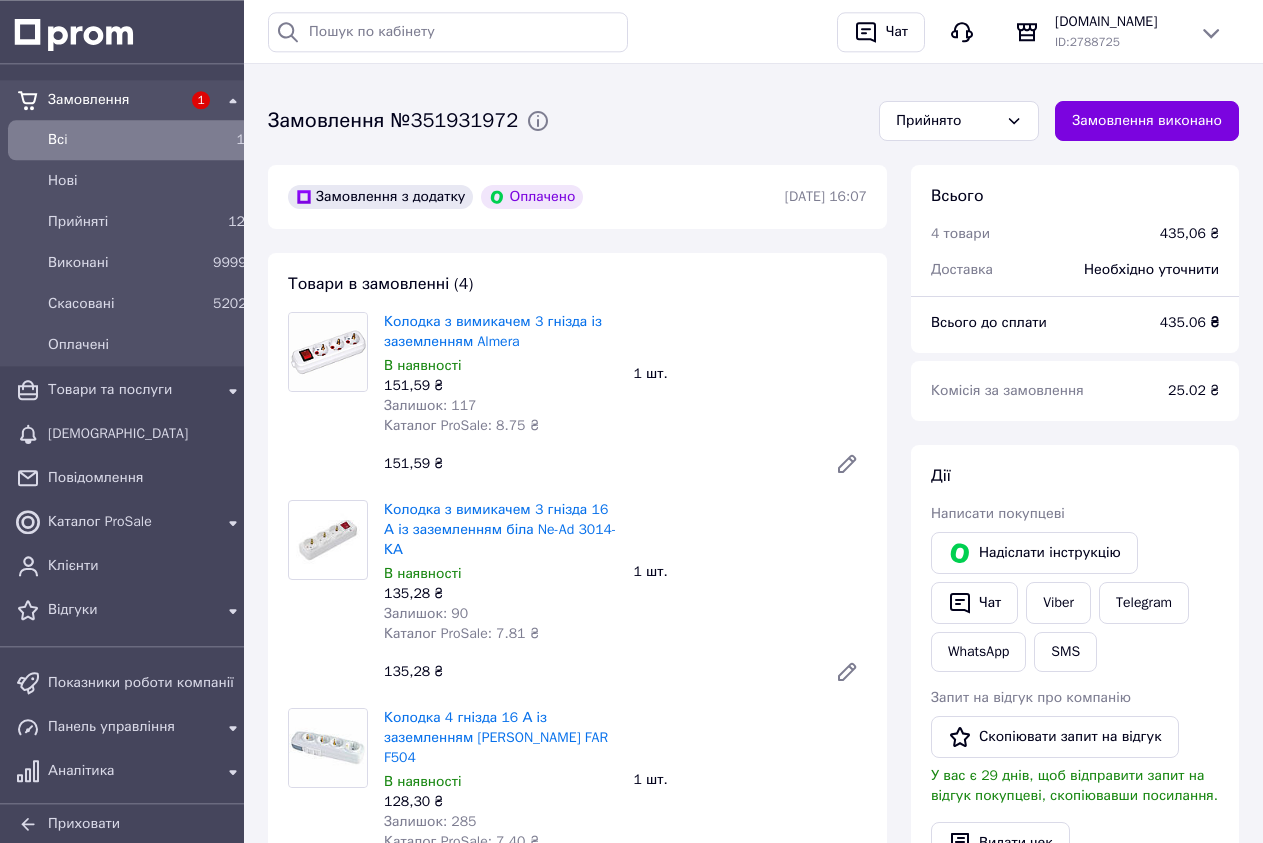 scroll, scrollTop: 102, scrollLeft: 0, axis: vertical 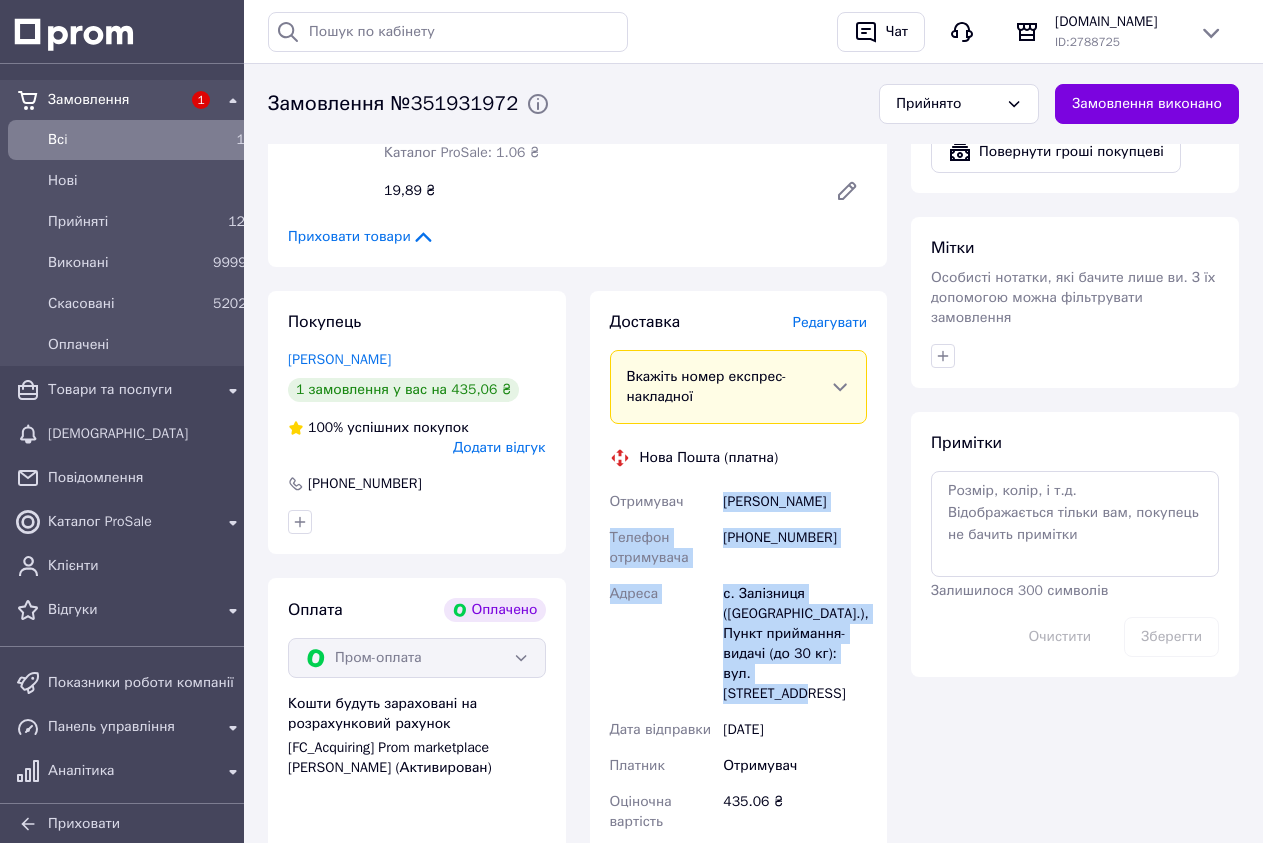 drag, startPoint x: 708, startPoint y: 462, endPoint x: 827, endPoint y: 635, distance: 209.9762 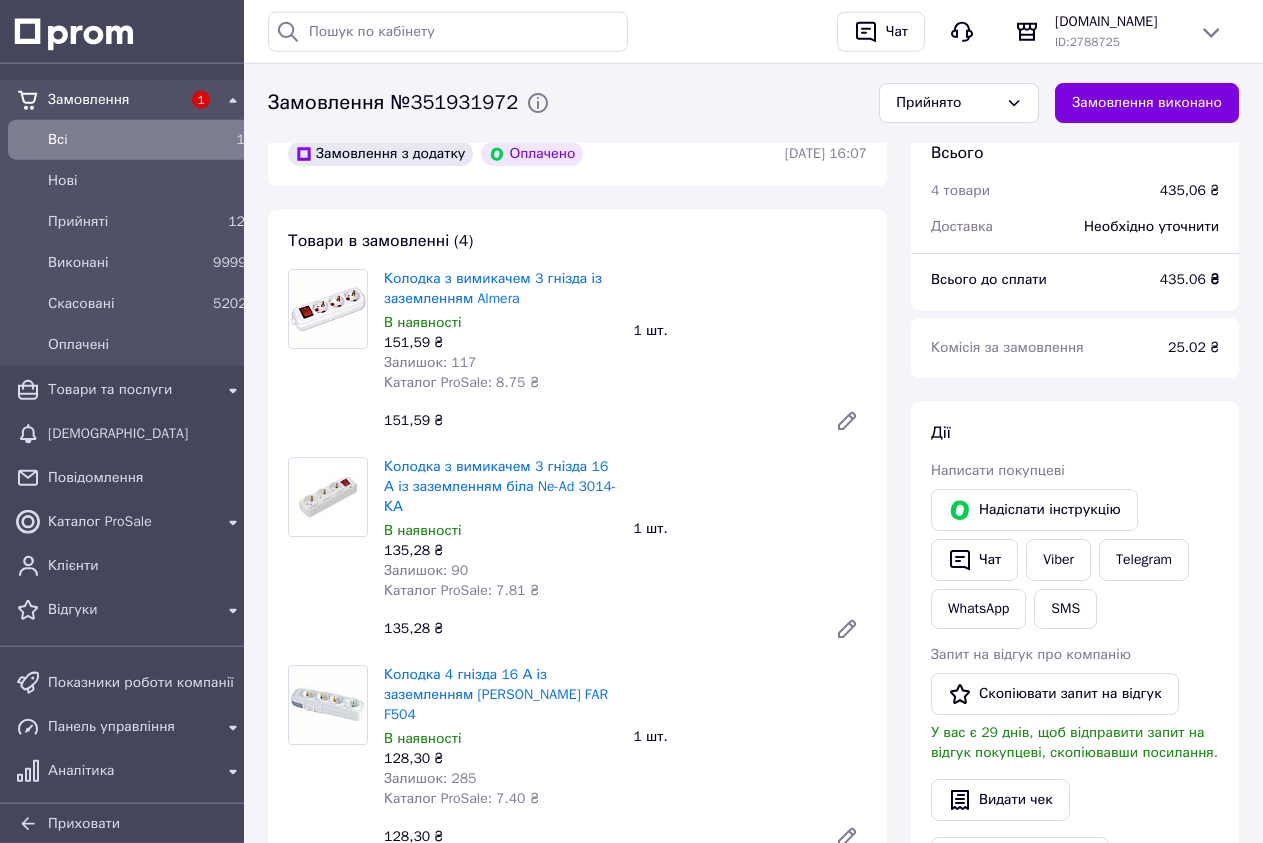 scroll, scrollTop: 102, scrollLeft: 0, axis: vertical 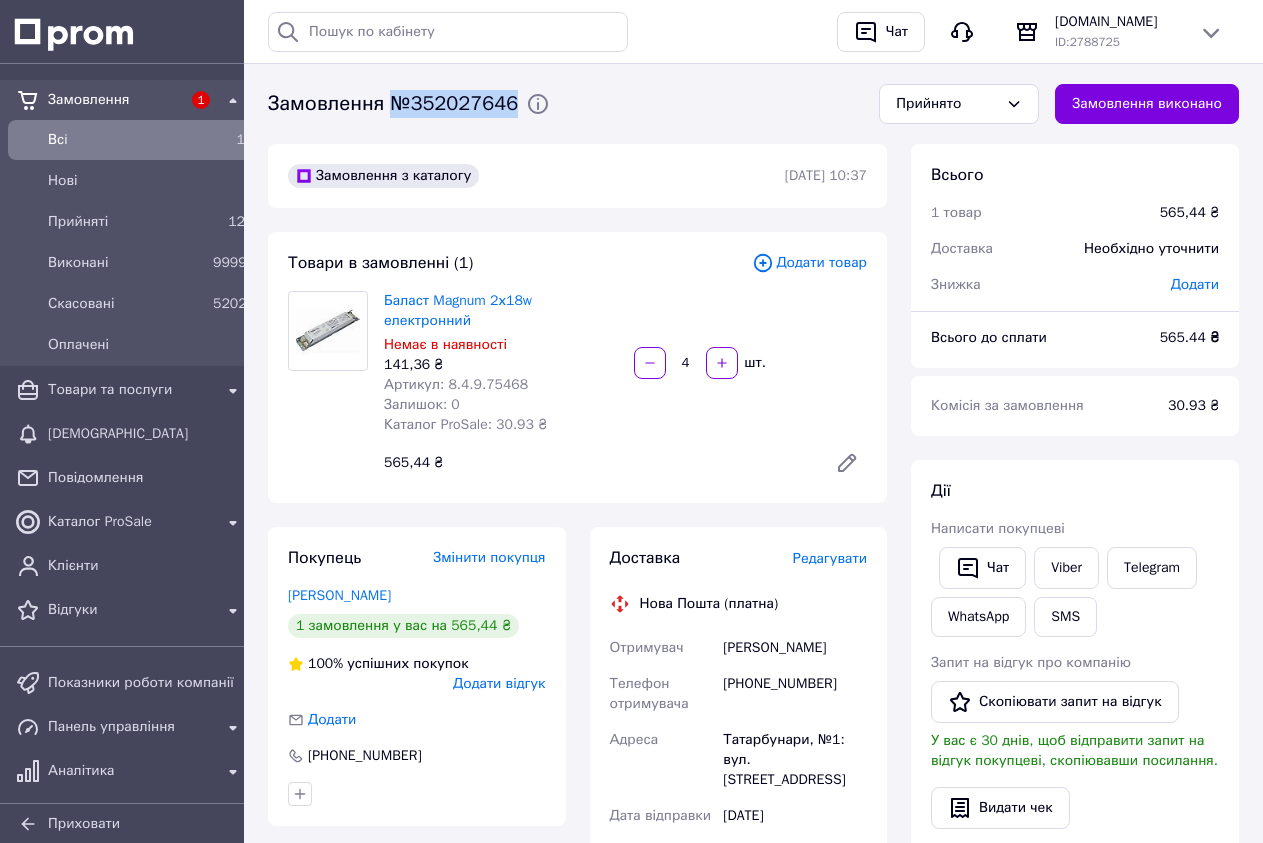 drag, startPoint x: 395, startPoint y: 106, endPoint x: 523, endPoint y: 106, distance: 128 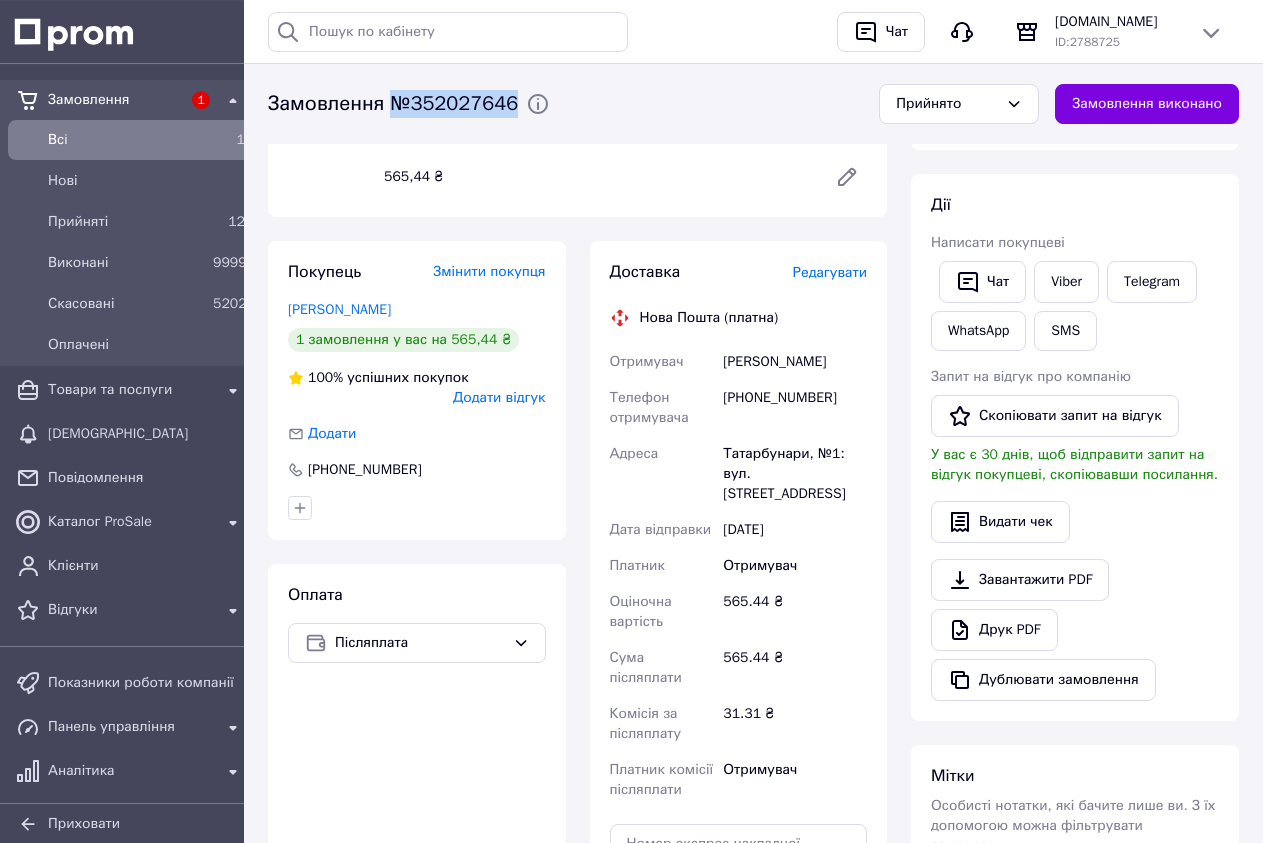 scroll, scrollTop: 306, scrollLeft: 0, axis: vertical 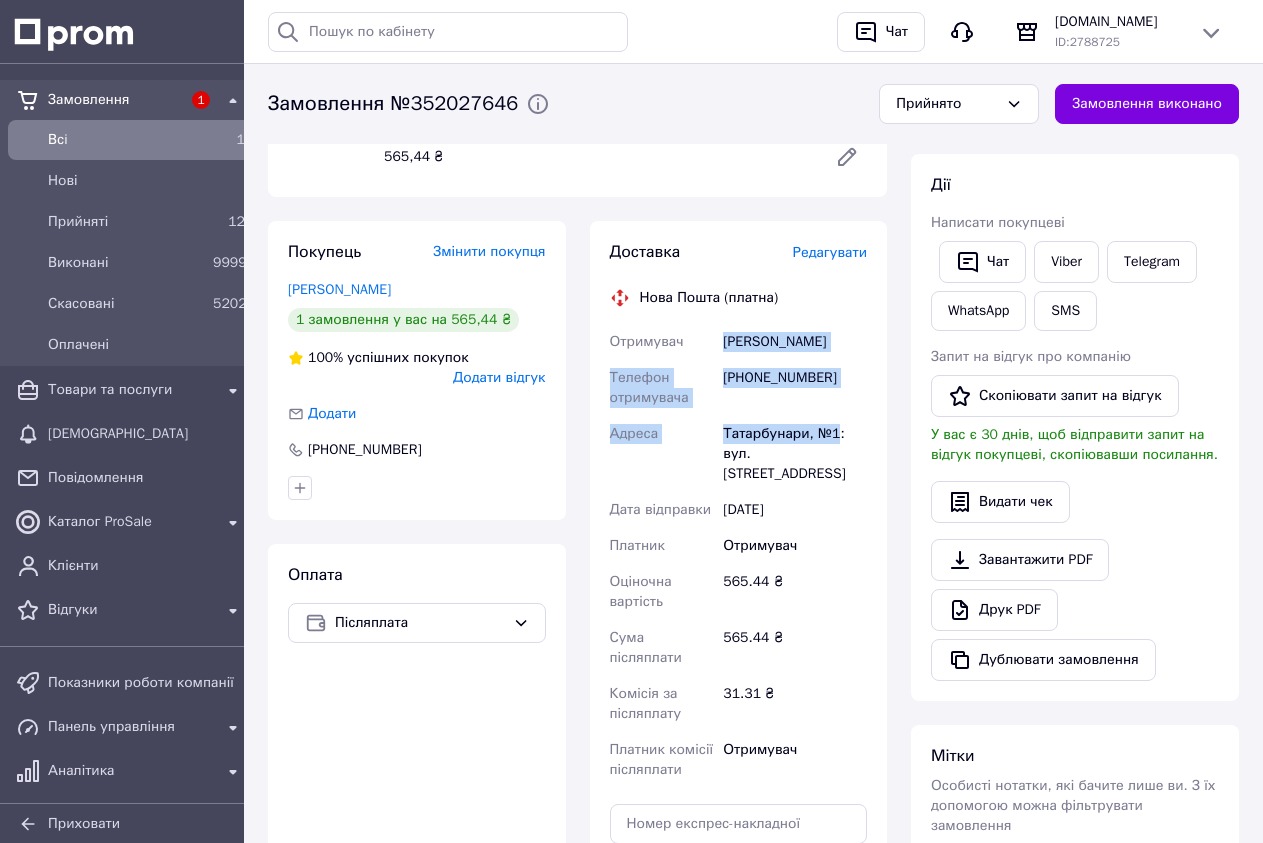 drag, startPoint x: 714, startPoint y: 322, endPoint x: 833, endPoint y: 416, distance: 151.64761 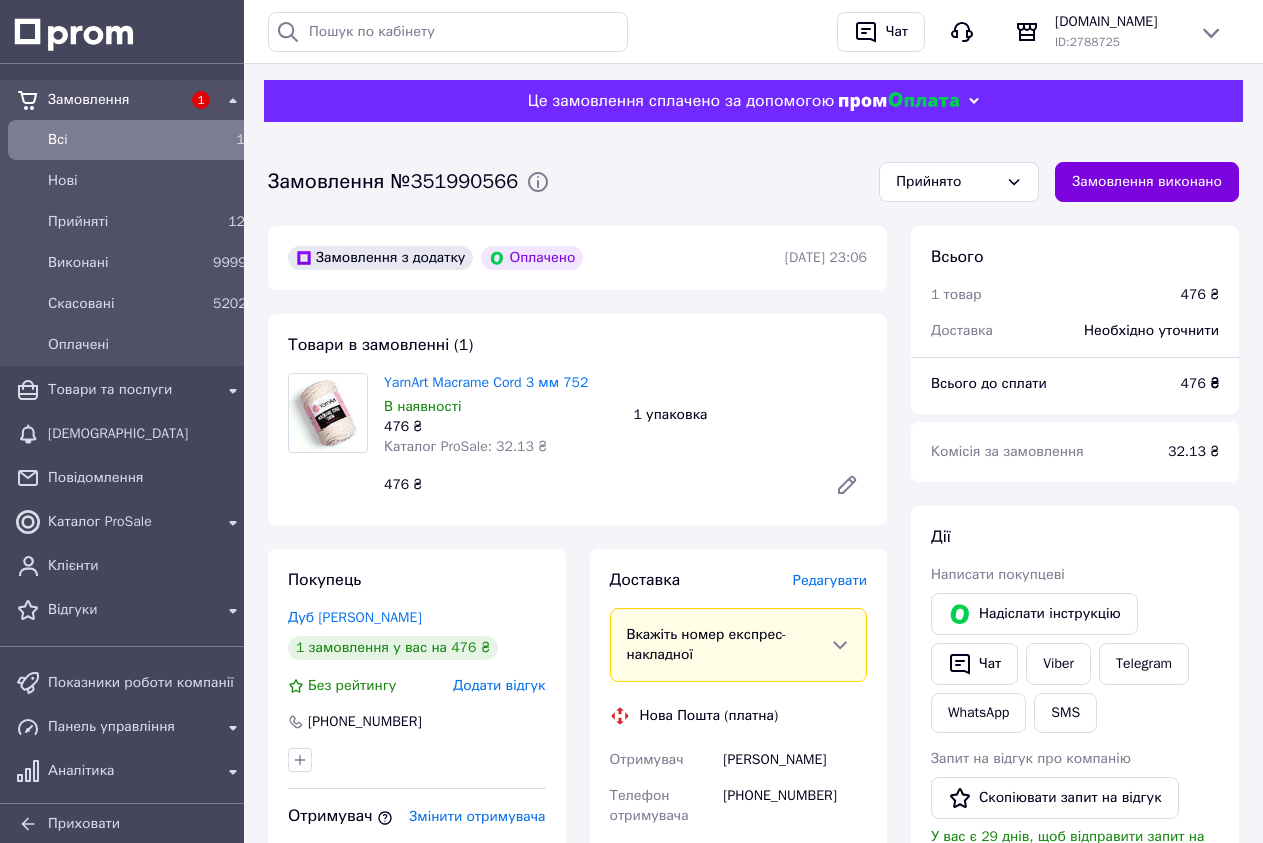 scroll, scrollTop: 0, scrollLeft: 0, axis: both 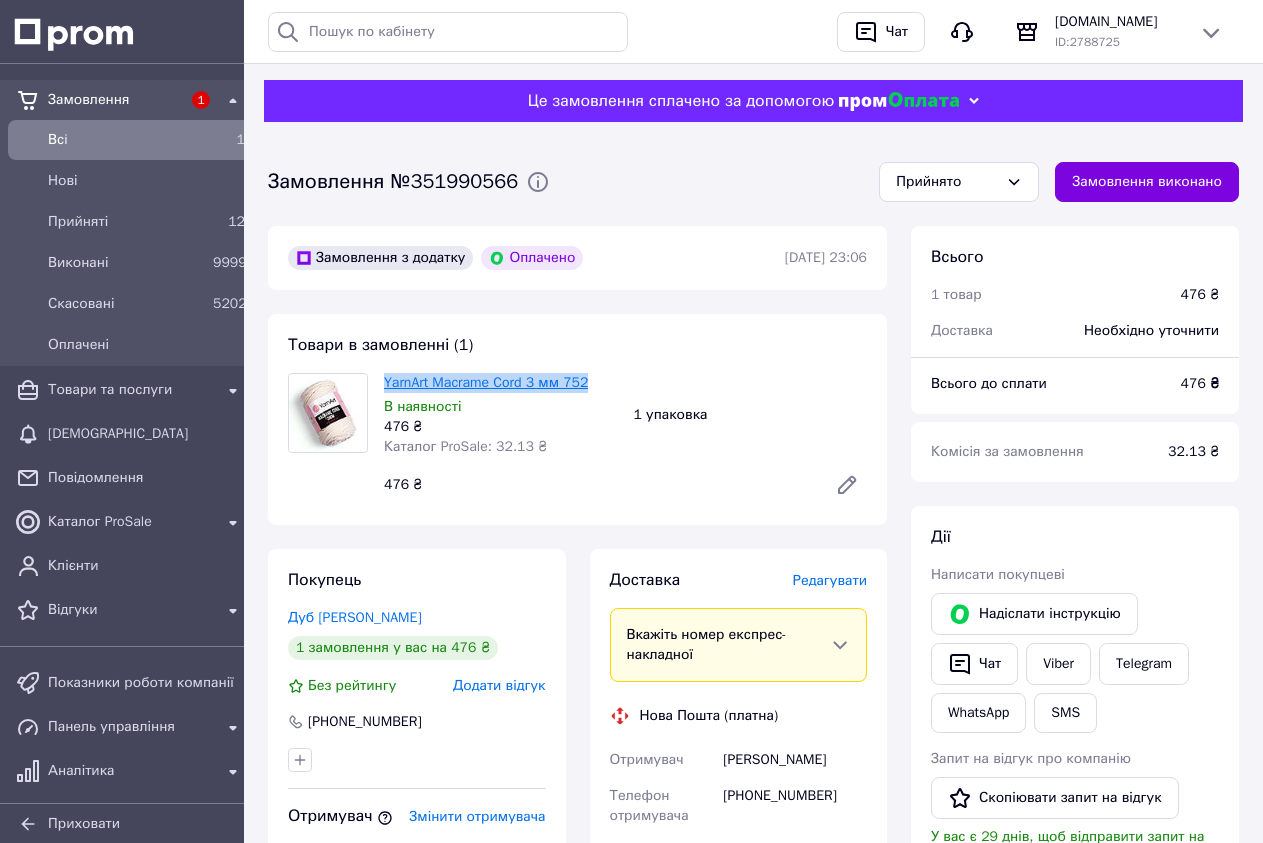 drag, startPoint x: 604, startPoint y: 381, endPoint x: 386, endPoint y: 381, distance: 218 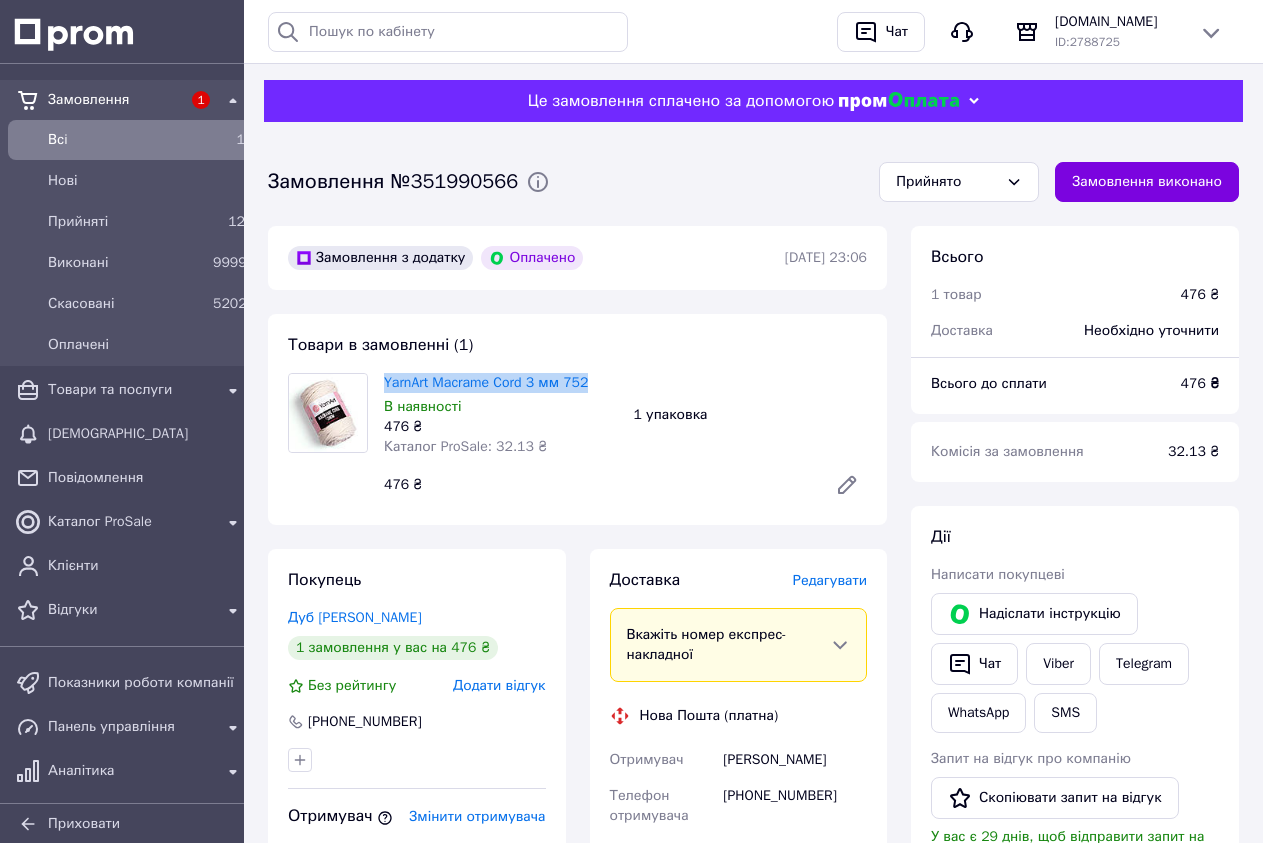 copy on "YarnArt Macrame Cord 3 мм 752" 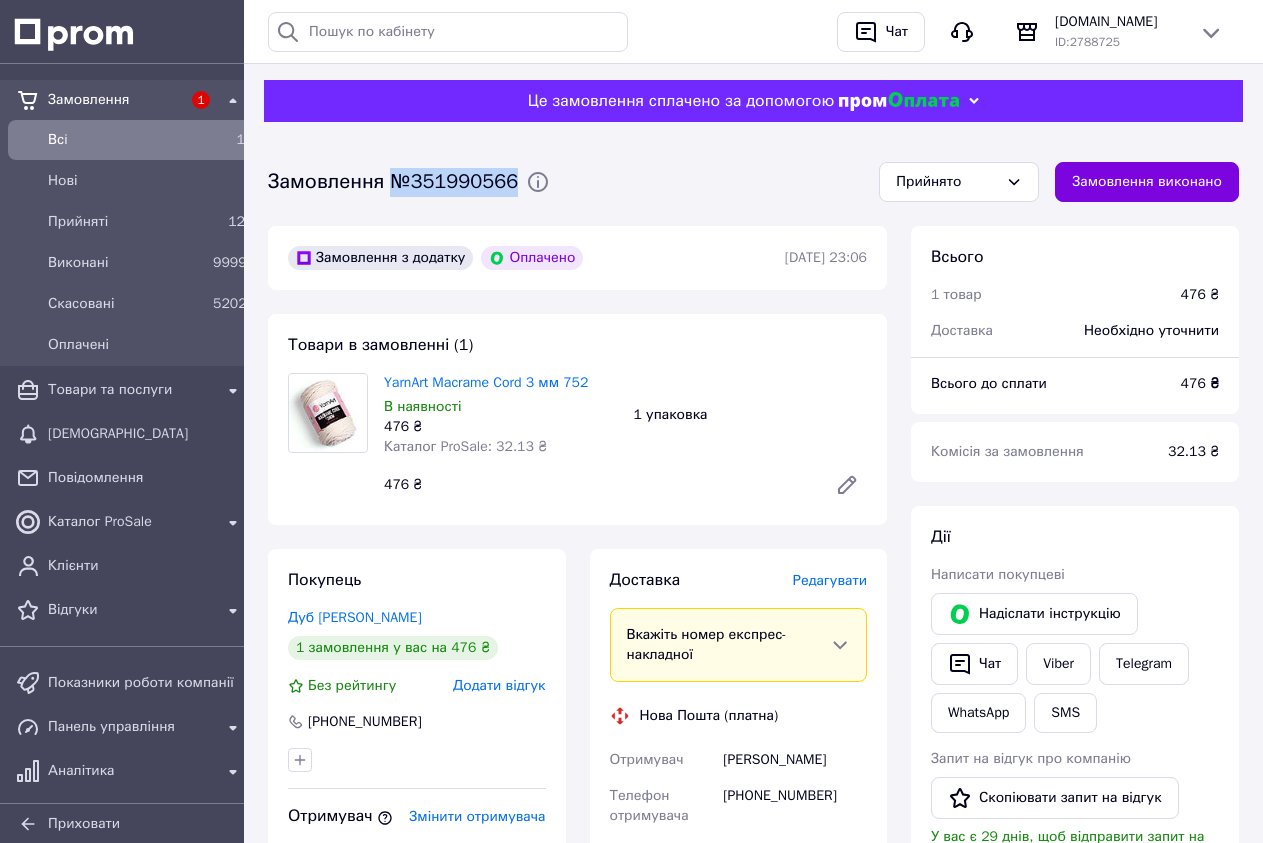 drag, startPoint x: 392, startPoint y: 183, endPoint x: 518, endPoint y: 183, distance: 126 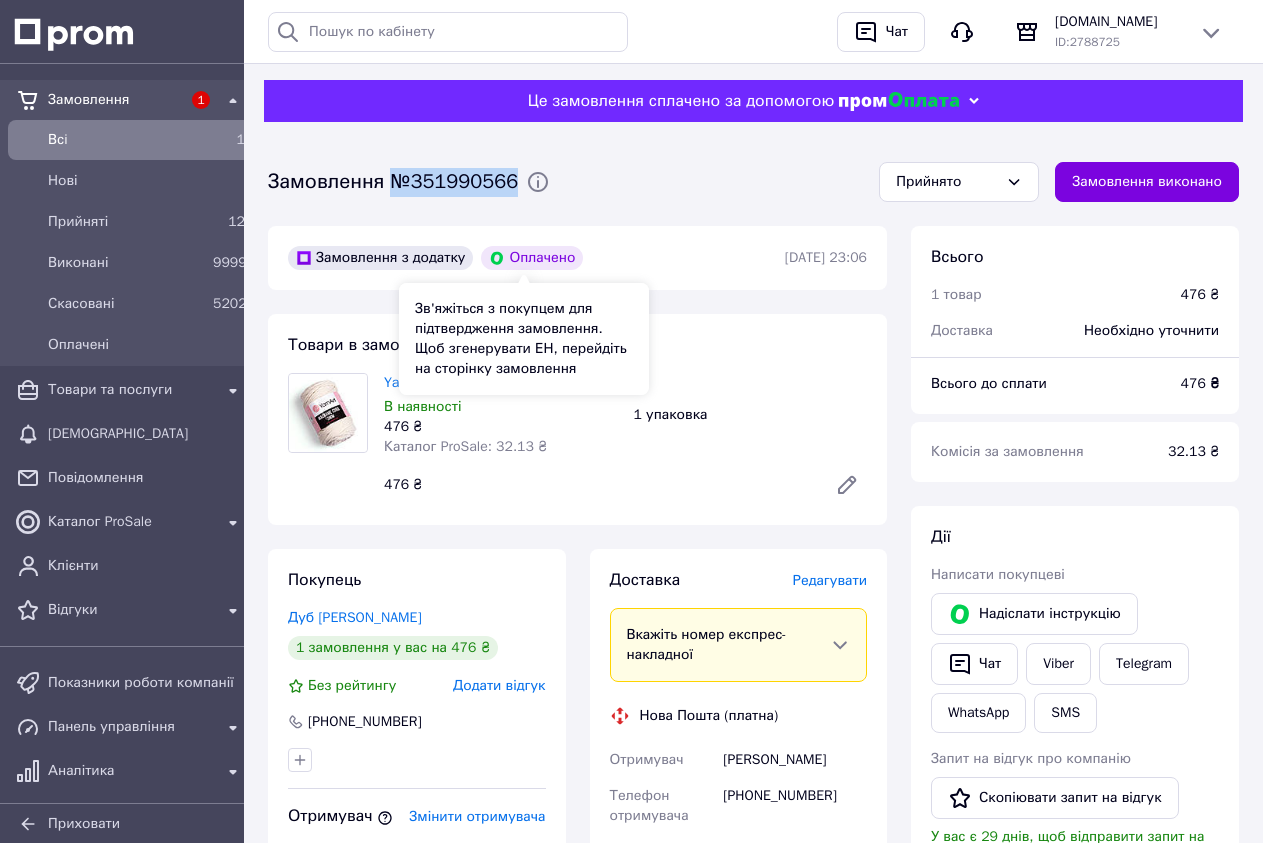 copy on "№351990566" 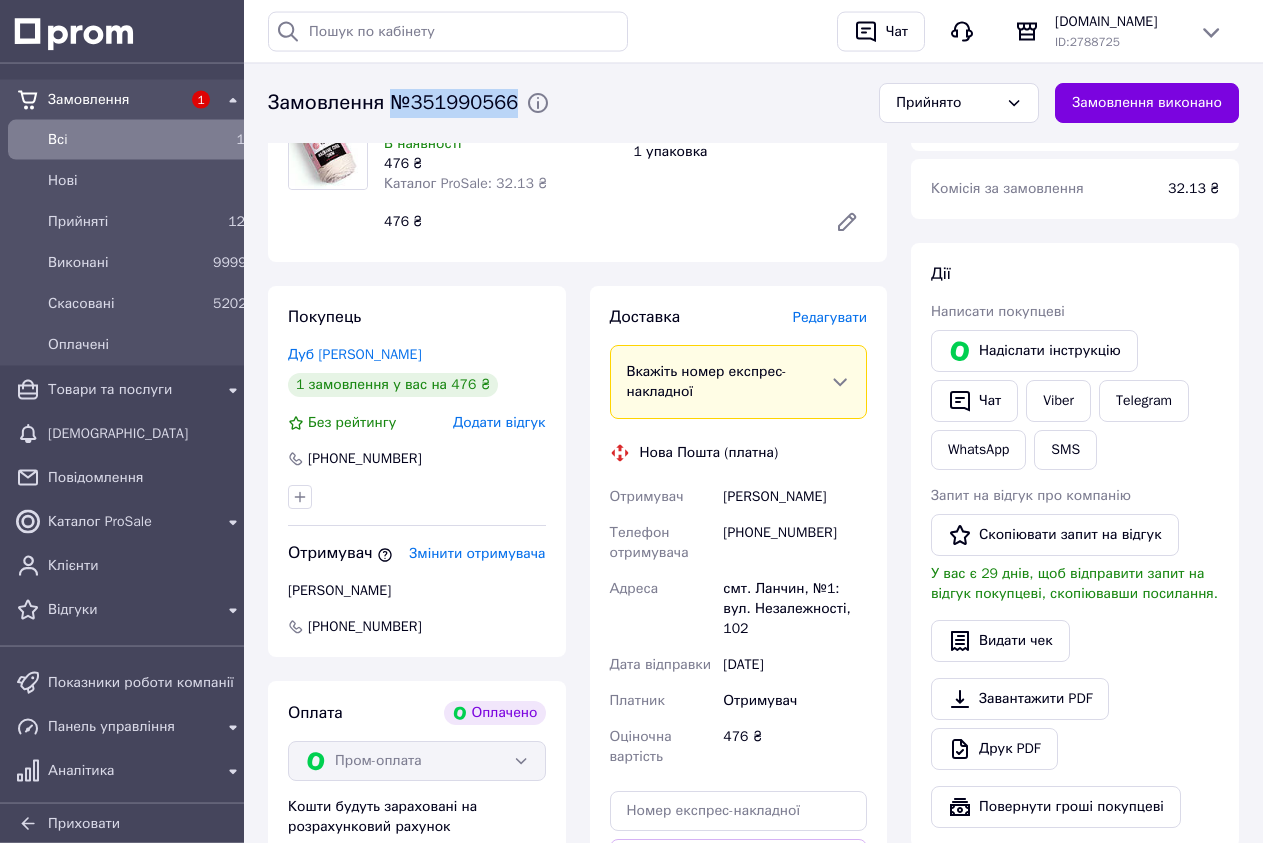 scroll, scrollTop: 408, scrollLeft: 0, axis: vertical 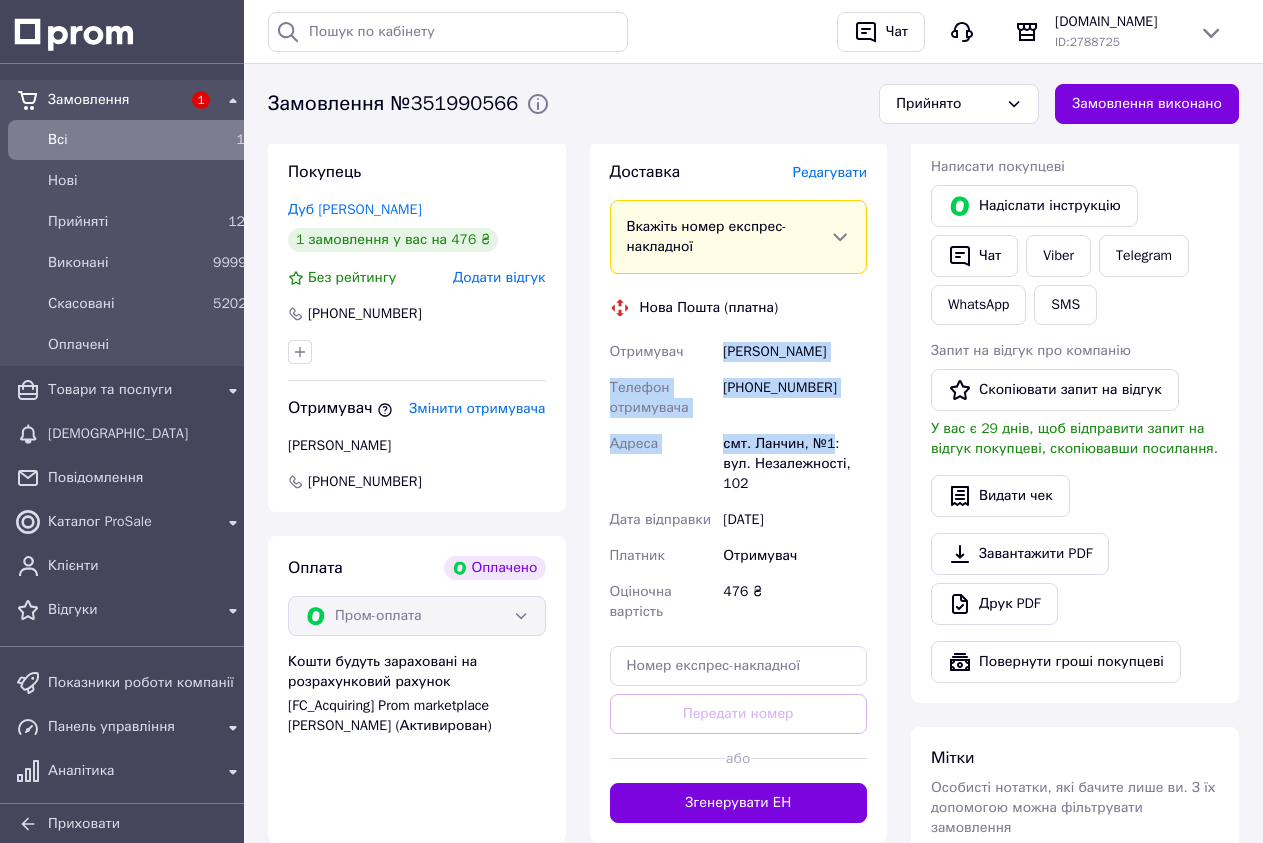 drag, startPoint x: 714, startPoint y: 350, endPoint x: 832, endPoint y: 445, distance: 151.48927 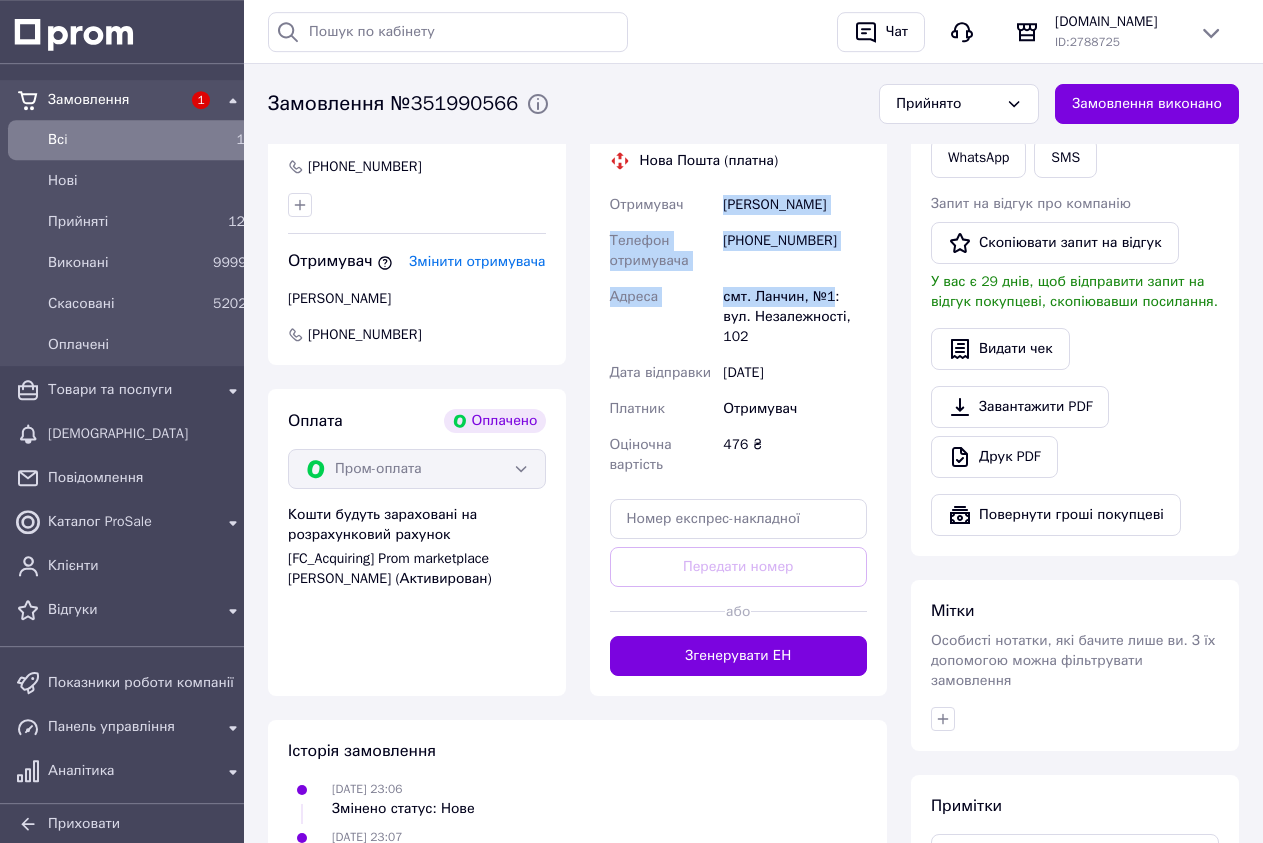 scroll, scrollTop: 612, scrollLeft: 0, axis: vertical 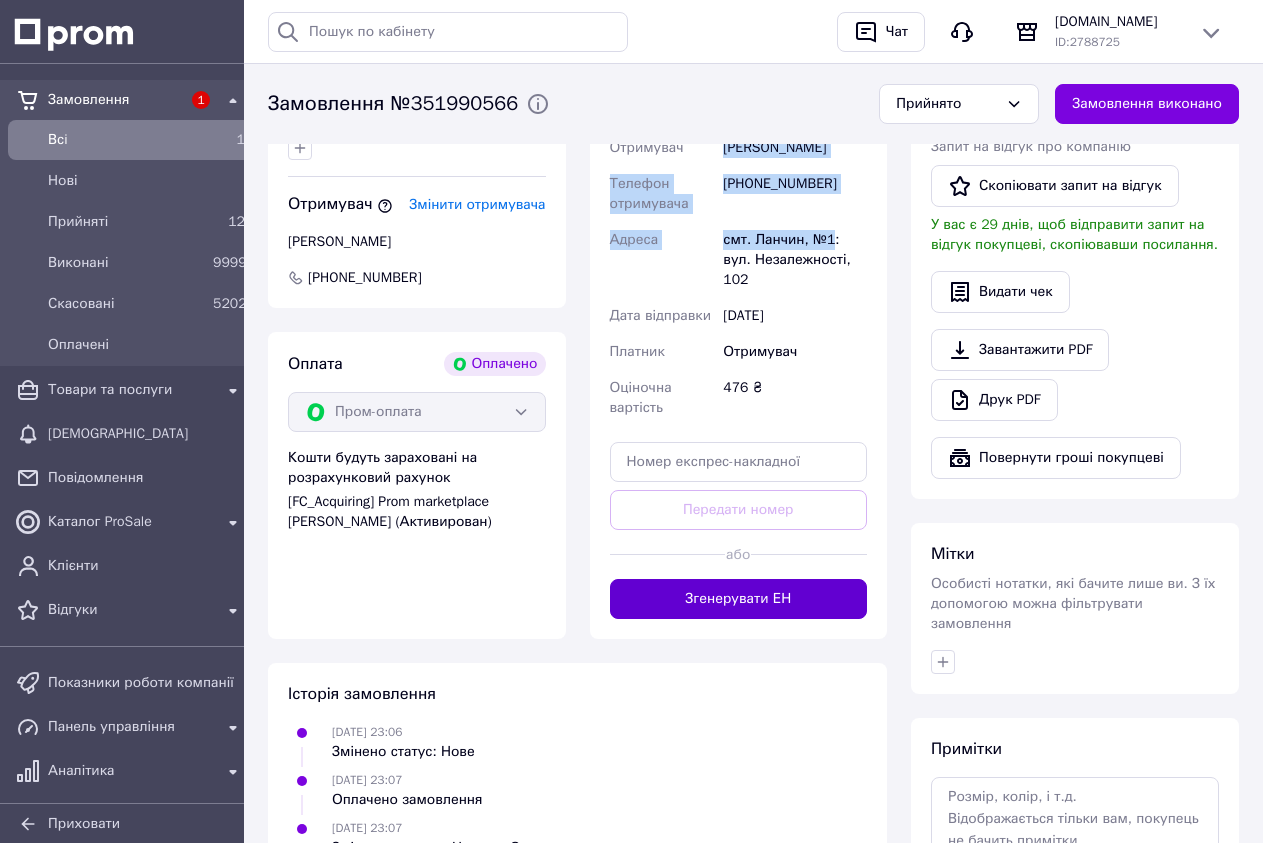 click on "Згенерувати ЕН" at bounding box center (739, 599) 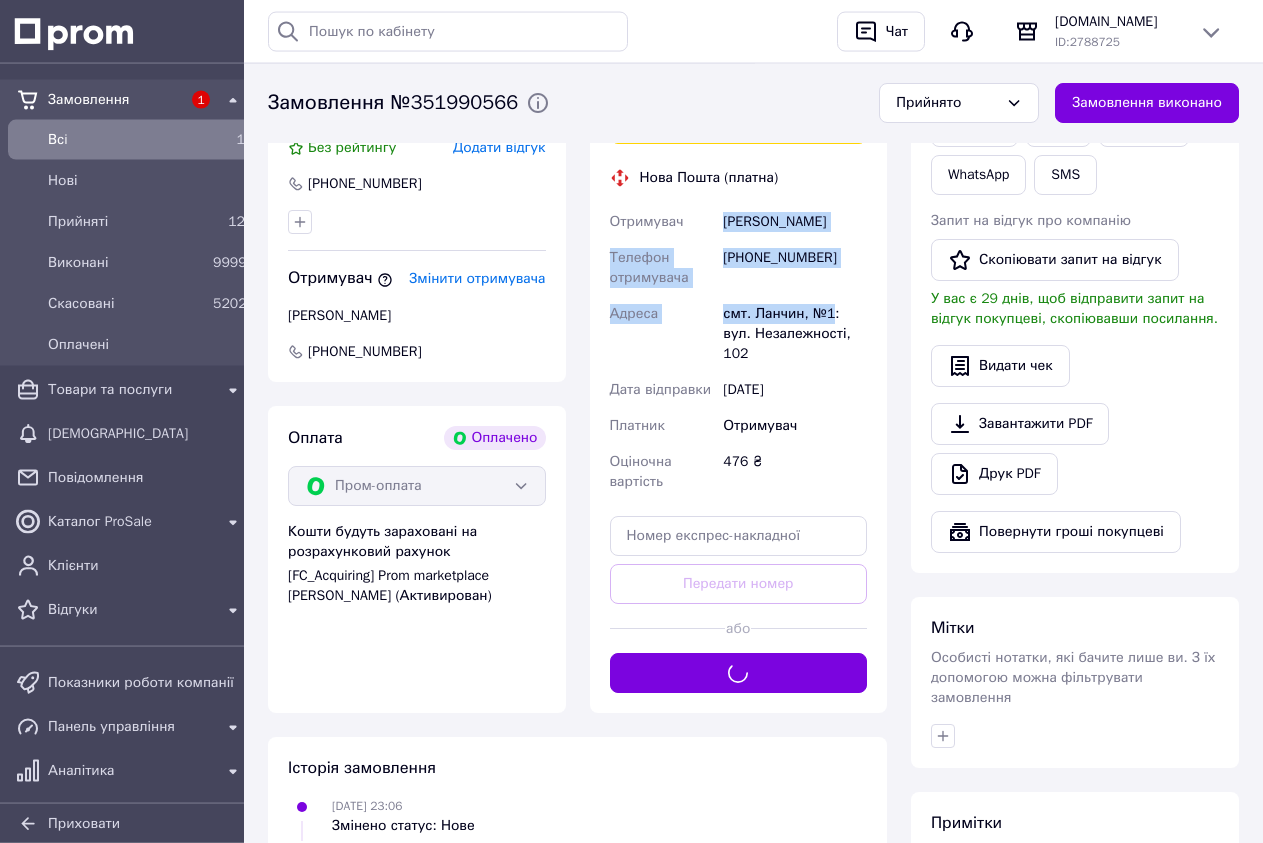 scroll, scrollTop: 510, scrollLeft: 0, axis: vertical 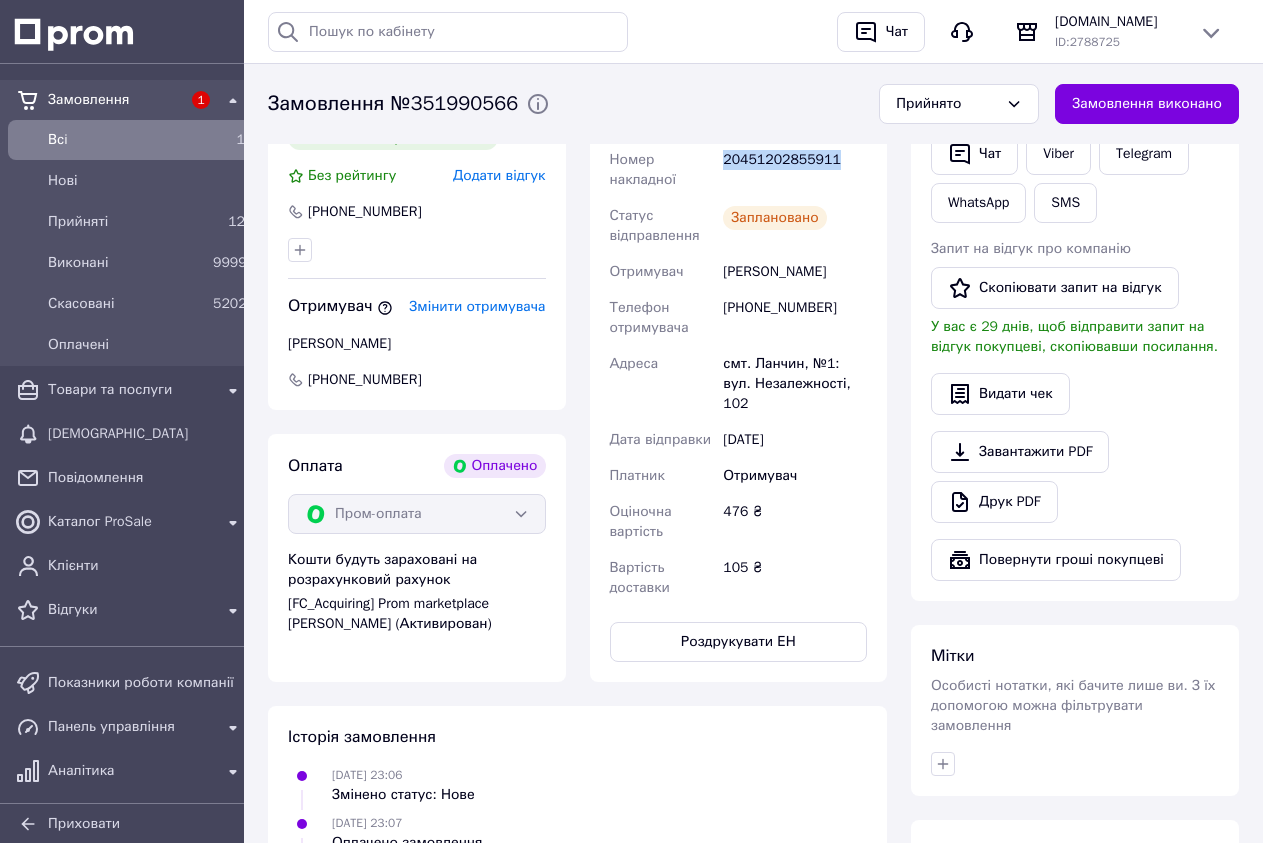 drag, startPoint x: 843, startPoint y: 166, endPoint x: 722, endPoint y: 154, distance: 121.59358 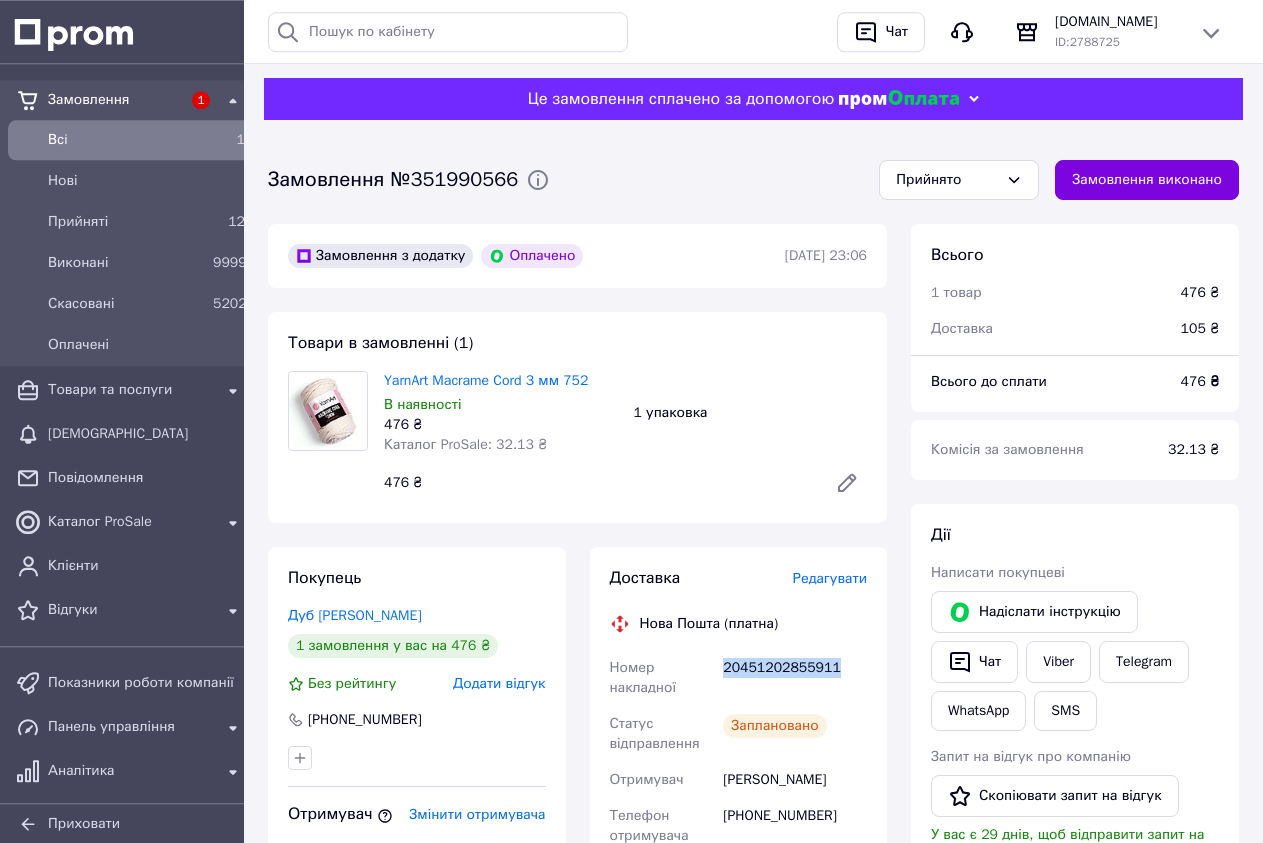scroll, scrollTop: 0, scrollLeft: 0, axis: both 